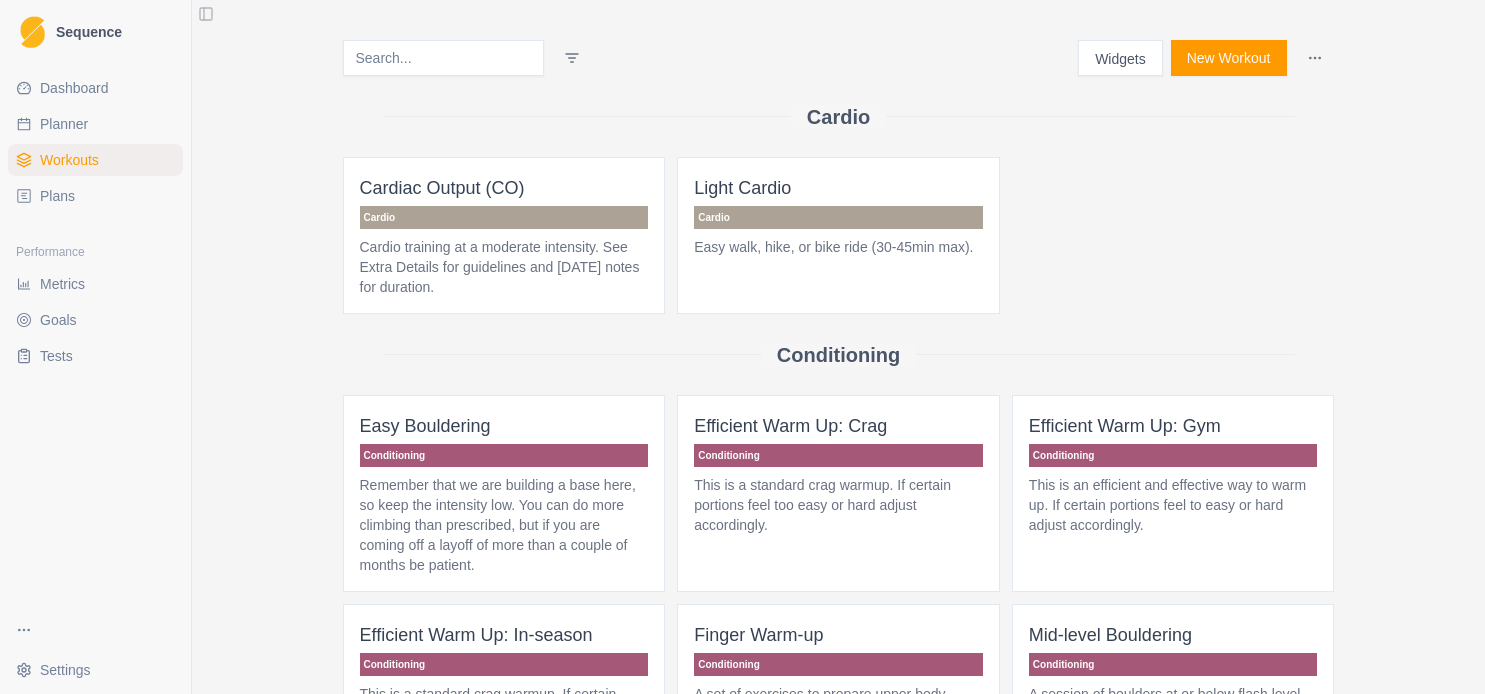 scroll, scrollTop: 0, scrollLeft: 0, axis: both 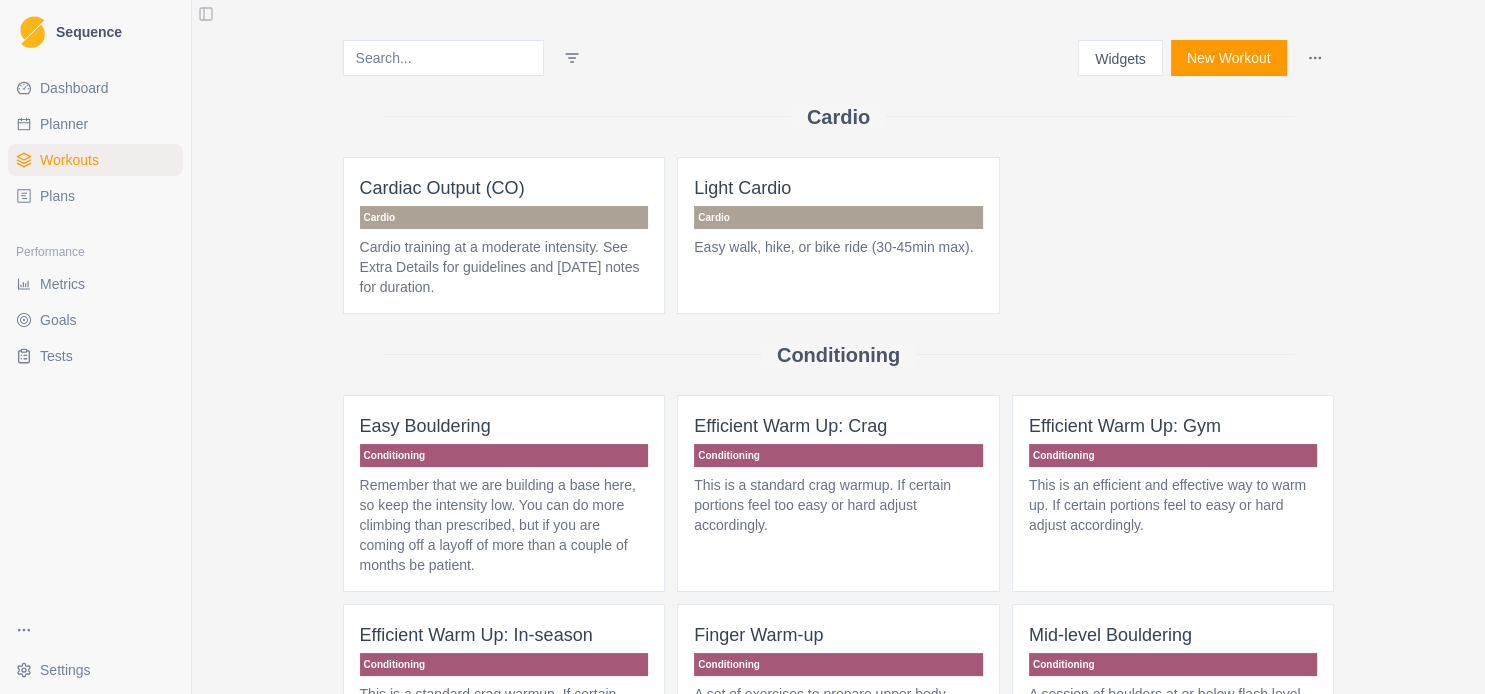 click on "Planner" at bounding box center [95, 124] 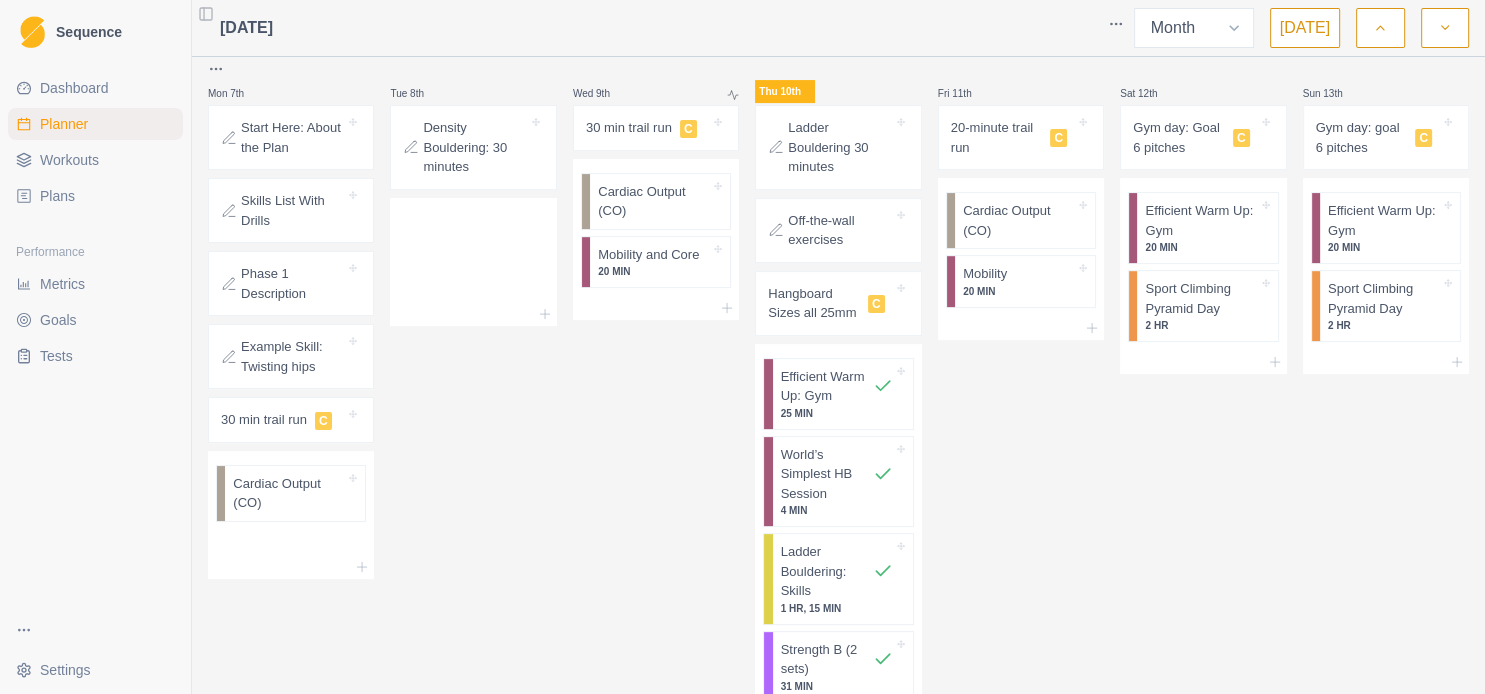 scroll, scrollTop: 432, scrollLeft: 0, axis: vertical 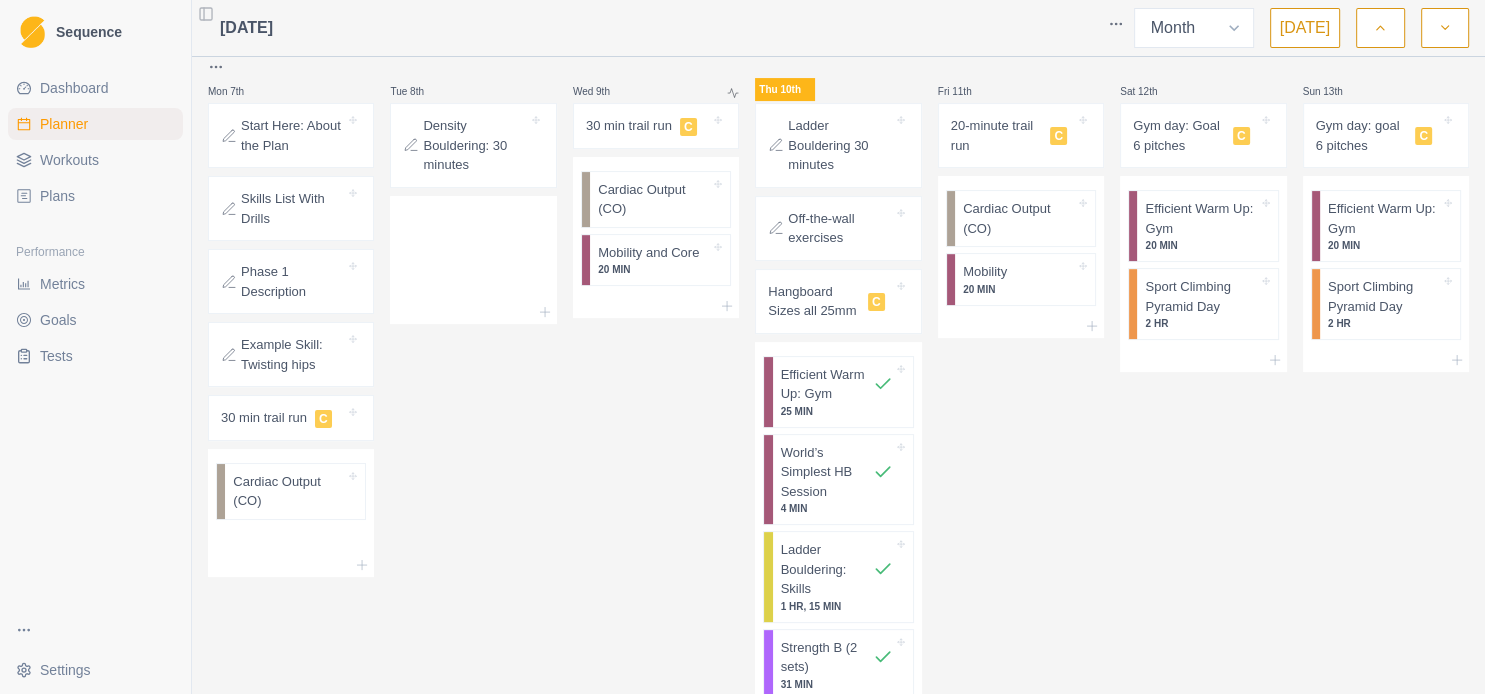click on "Gym day: Goal 6 pitches" at bounding box center [1179, 135] 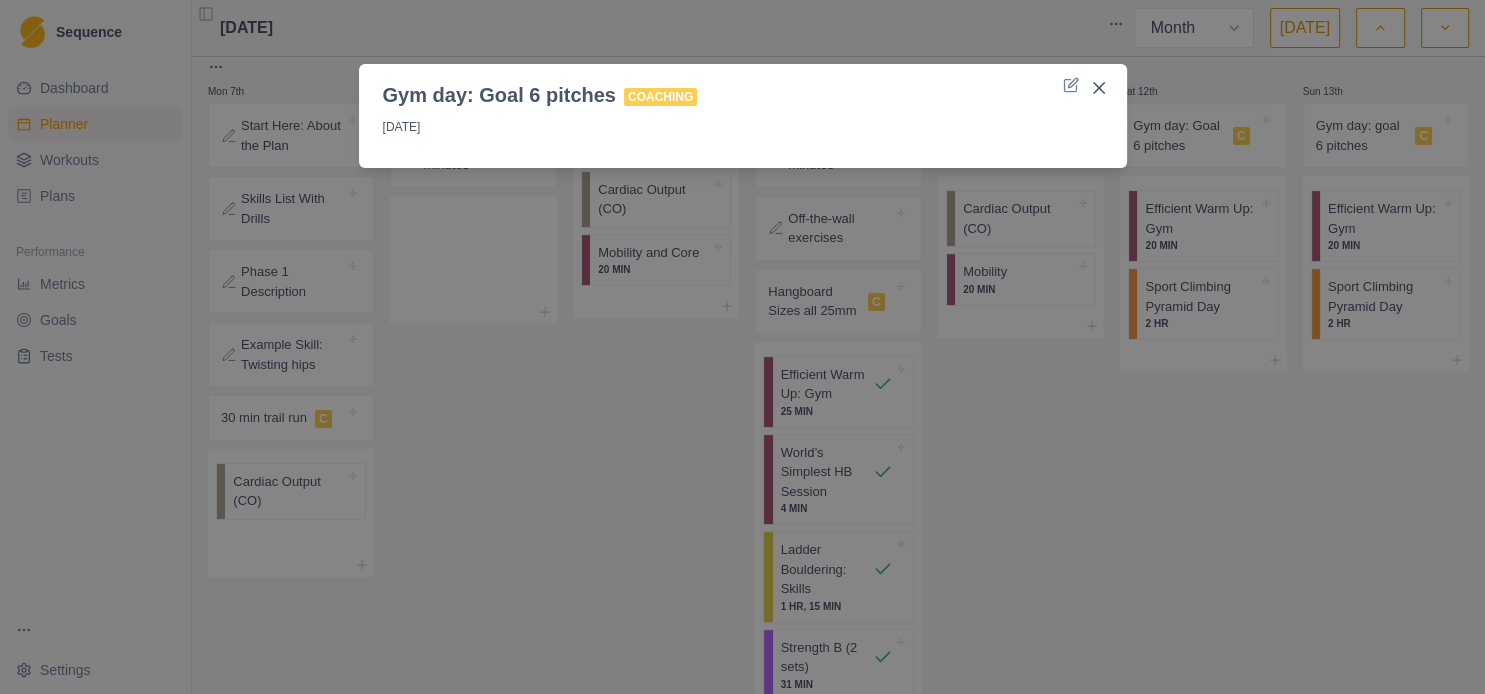 click on "Gym day: Goal 6 pitches Coaching [DATE]" at bounding box center [742, 347] 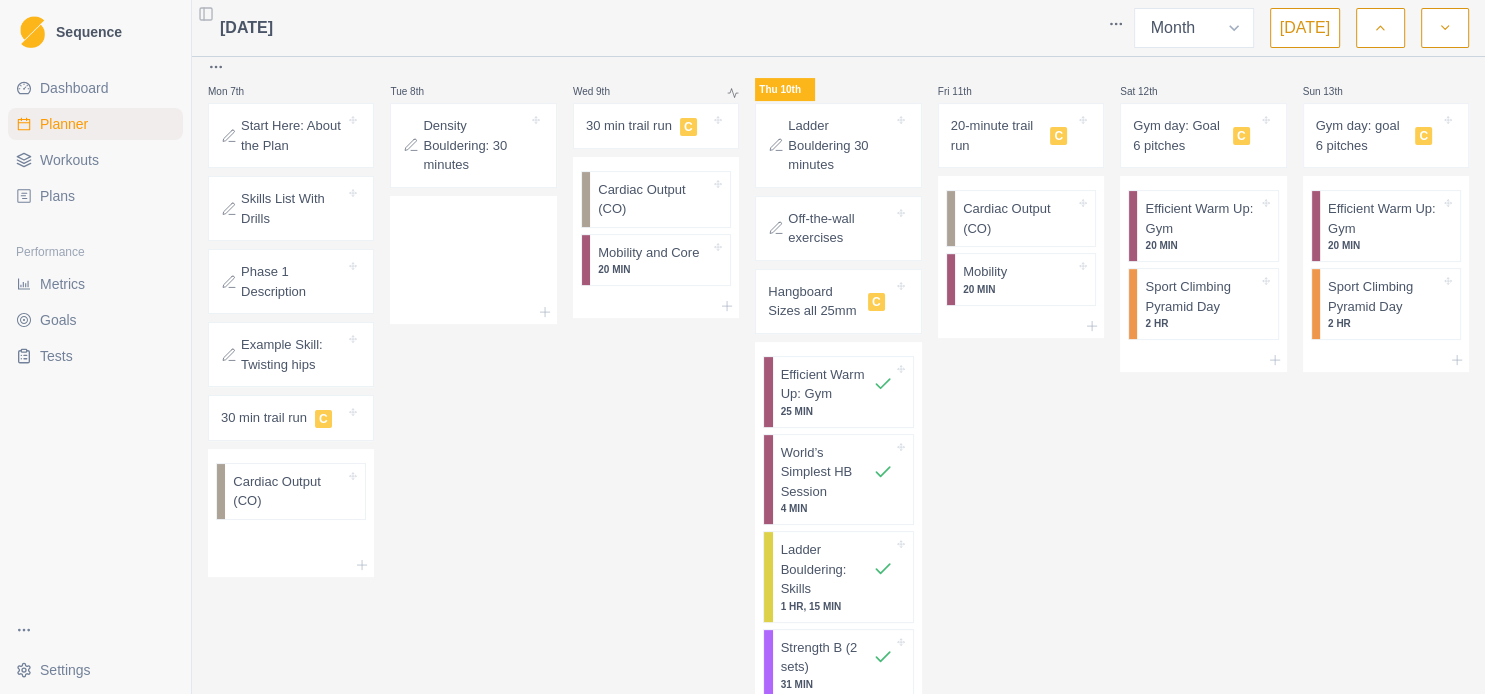 click on "Sport Climbing Pyramid Day" at bounding box center [1201, 296] 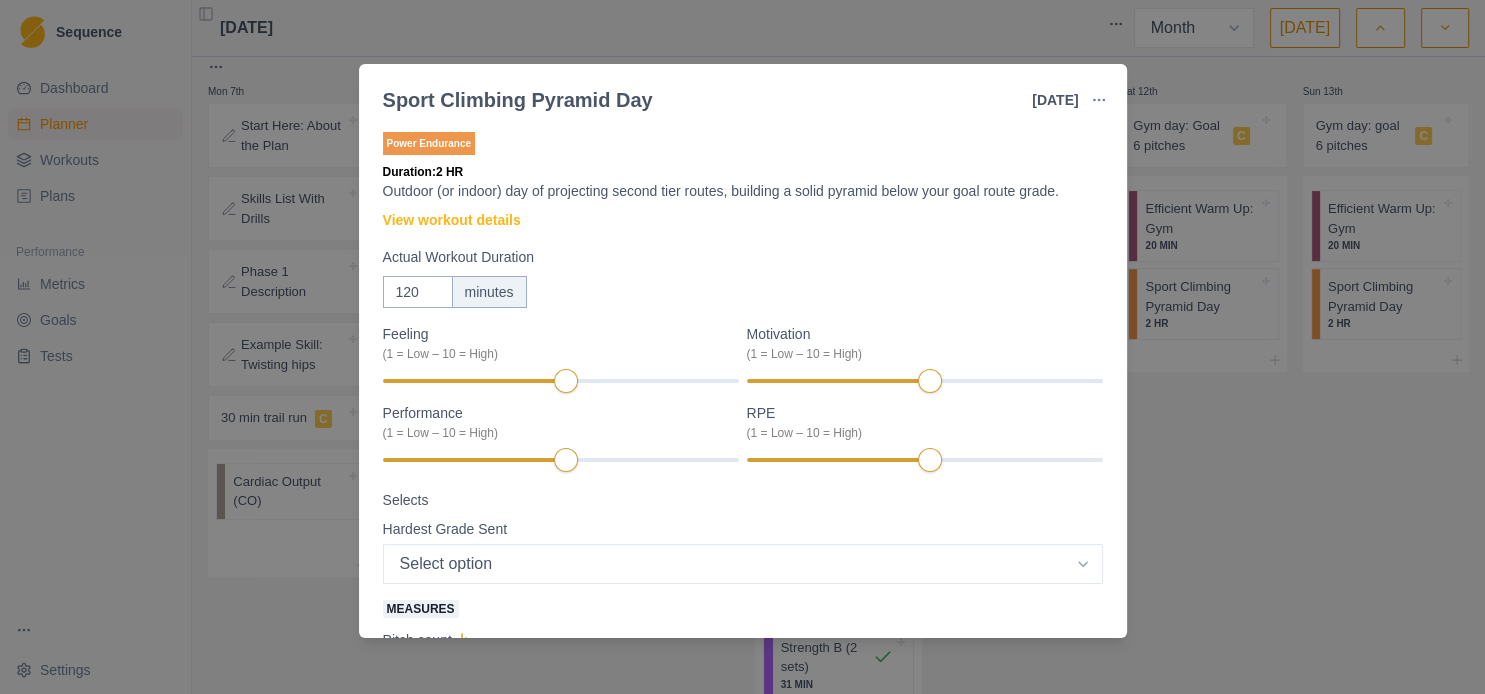 click on "Sport Climbing Pyramid Day [DATE] Link To Goal View Workout Metrics Edit Original Workout Reschedule Workout Remove From Schedule Power Endurance Duration:  2 HR Outdoor (or indoor) day of projecting second tier routes, building a solid pyramid below your goal route grade. View workout details Actual Workout Duration 120 minutes Feeling (1 = Low – 10 = High) Motivation (1 = Low – 10 = High) Performance (1 = Low – 10 = High) RPE (1 = Low – 10 = High) Selects Hardest Grade Sent Select option 5.4 5.5 5.6 5.7 5.8 5.9 5.10a 5.10b 5.10c 5.10d 5.11a 5.11b 5.11c 5.11d 5.12a 5.12b 5.12c 5.12d 5.13a 5.13b 5.13c 5.13d 5.14a 5.14b 5.14c 5.14d 5.15a 5.15b 5.15c 5.15d Measures Pitch count 4 number Training Notes View previous training notes On Rock Mark as Incomplete Complete Workout" at bounding box center [742, 347] 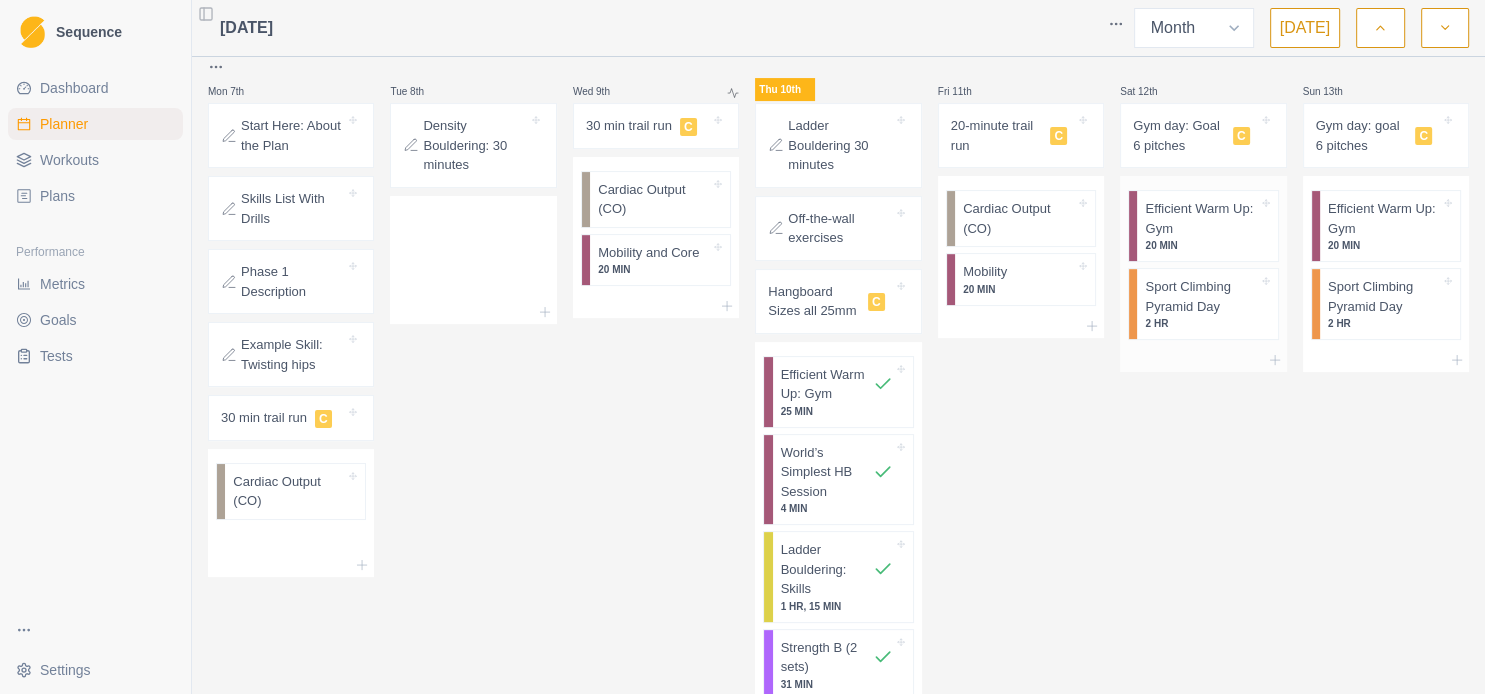 click on "Sport Climbing Pyramid Day" at bounding box center (1201, 296) 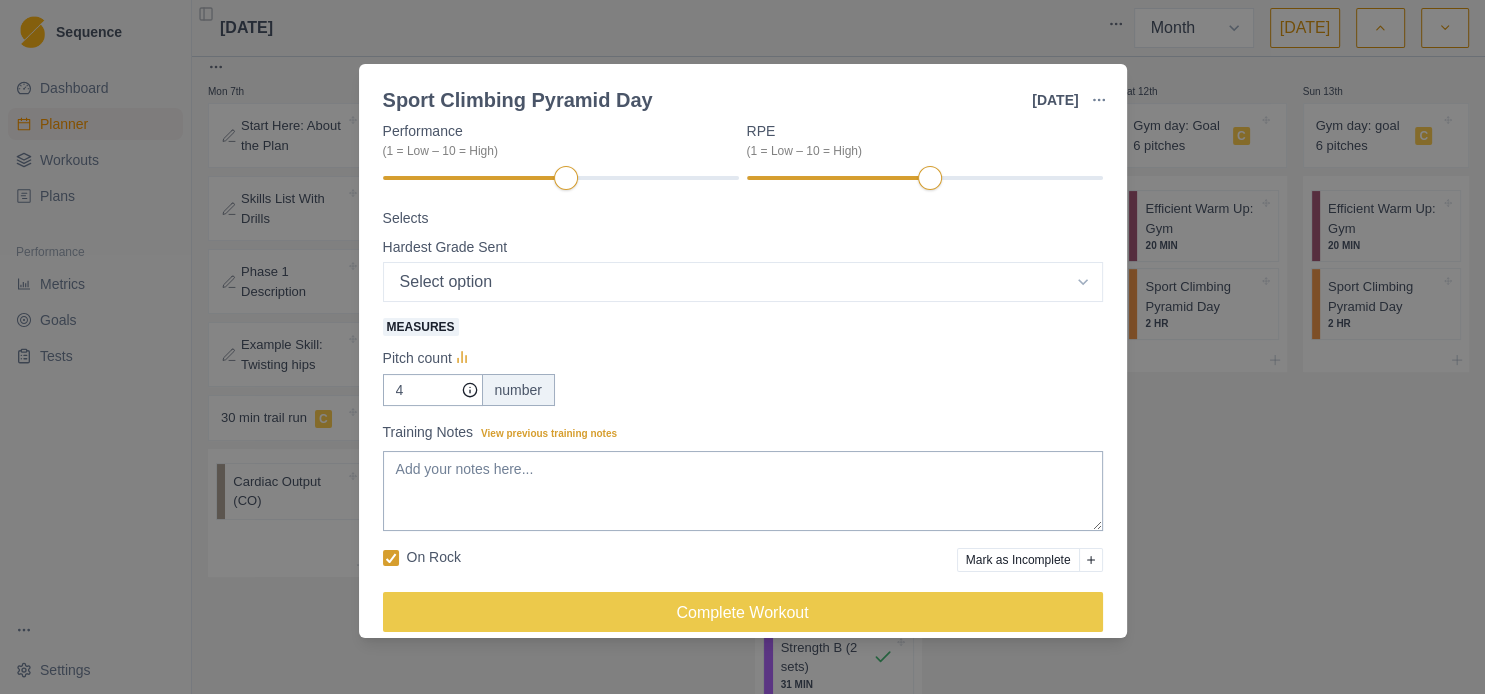 scroll, scrollTop: 306, scrollLeft: 0, axis: vertical 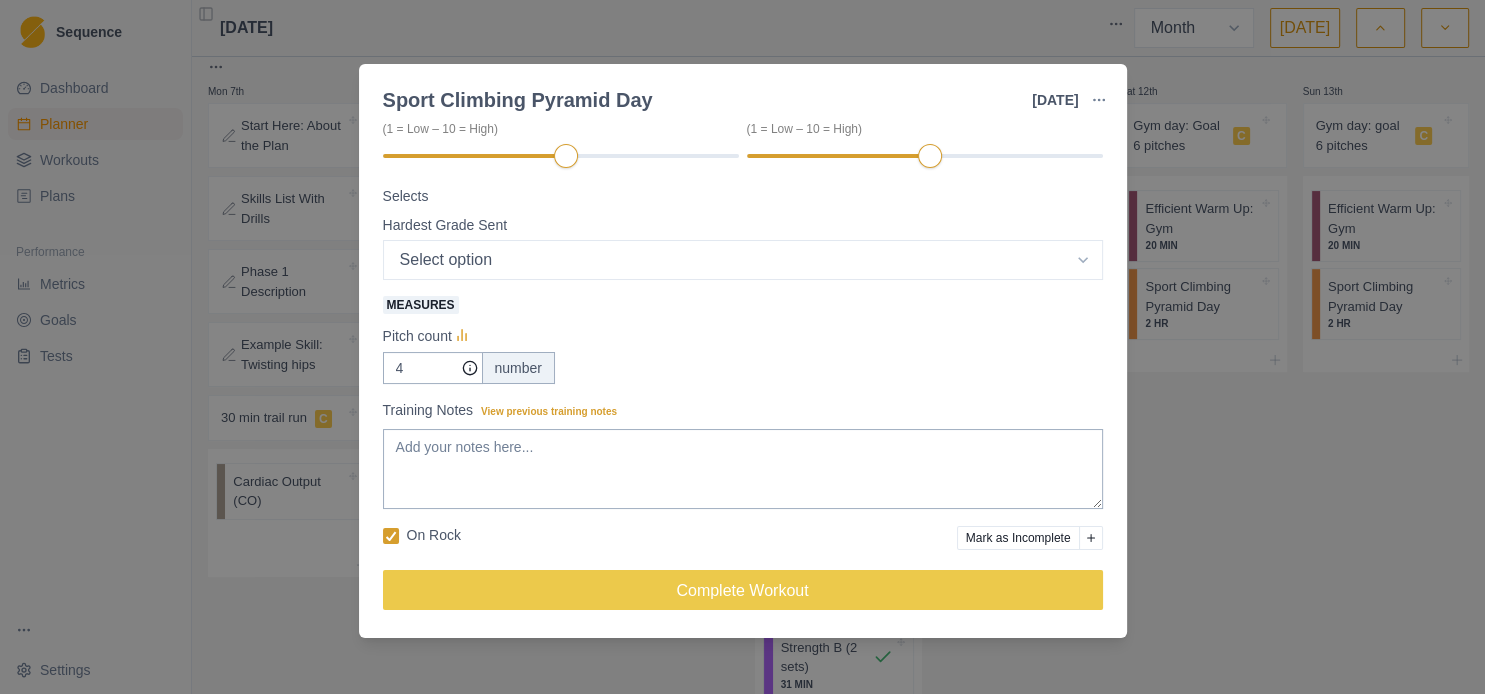 click on "Sport Climbing Pyramid Day [DATE] Link To Goal View Workout Metrics Edit Original Workout Reschedule Workout Remove From Schedule Power Endurance Duration:  2 HR Outdoor (or indoor) day of projecting second tier routes, building a solid pyramid below your goal route grade. View workout details Actual Workout Duration 120 minutes Feeling (1 = Low – 10 = High) Motivation (1 = Low – 10 = High) Performance (1 = Low – 10 = High) RPE (1 = Low – 10 = High) Selects Hardest Grade Sent Select option 5.4 5.5 5.6 5.7 5.8 5.9 5.10a 5.10b 5.10c 5.10d 5.11a 5.11b 5.11c 5.11d 5.12a 5.12b 5.12c 5.12d 5.13a 5.13b 5.13c 5.13d 5.14a 5.14b 5.14c 5.14d 5.15a 5.15b 5.15c 5.15d Measures Pitch count 4 number Training Notes View previous training notes On Rock Mark as Incomplete Complete Workout" at bounding box center [742, 347] 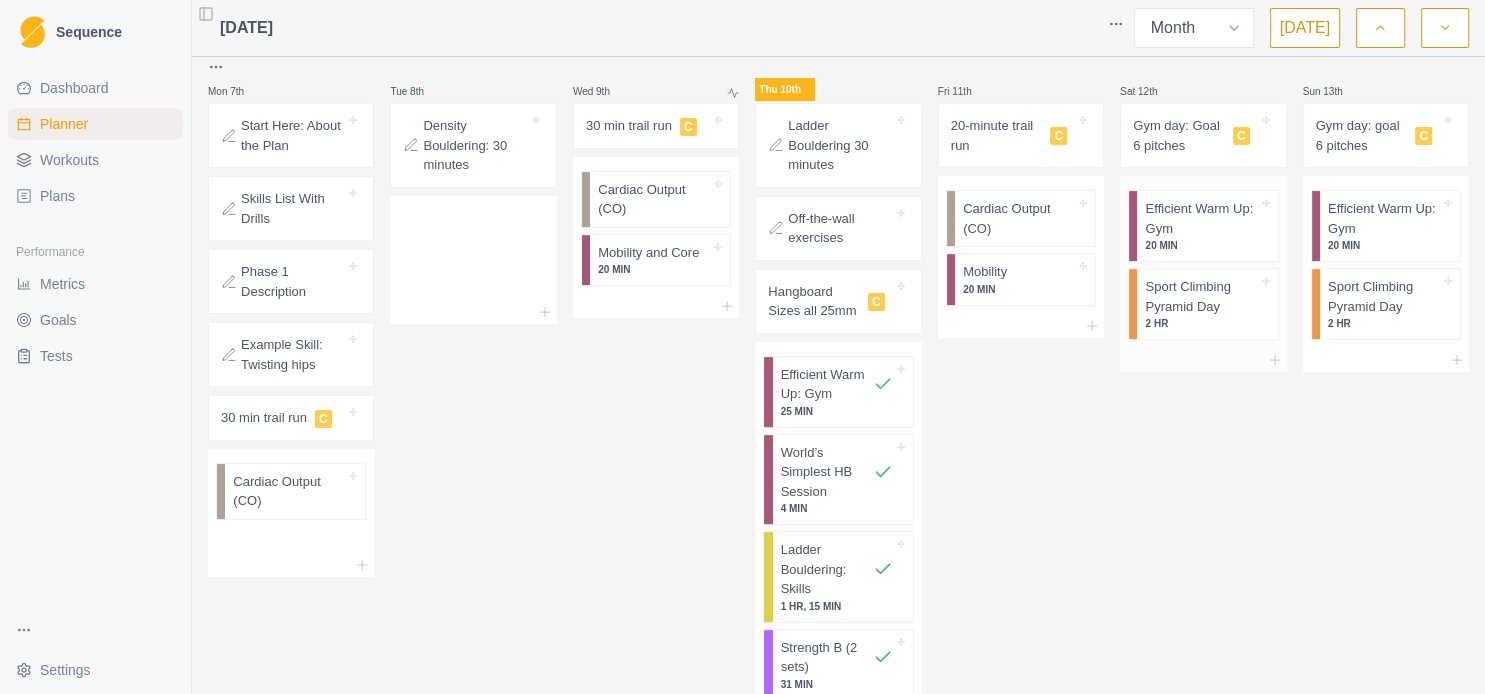 click on "20 MIN" at bounding box center (1201, 245) 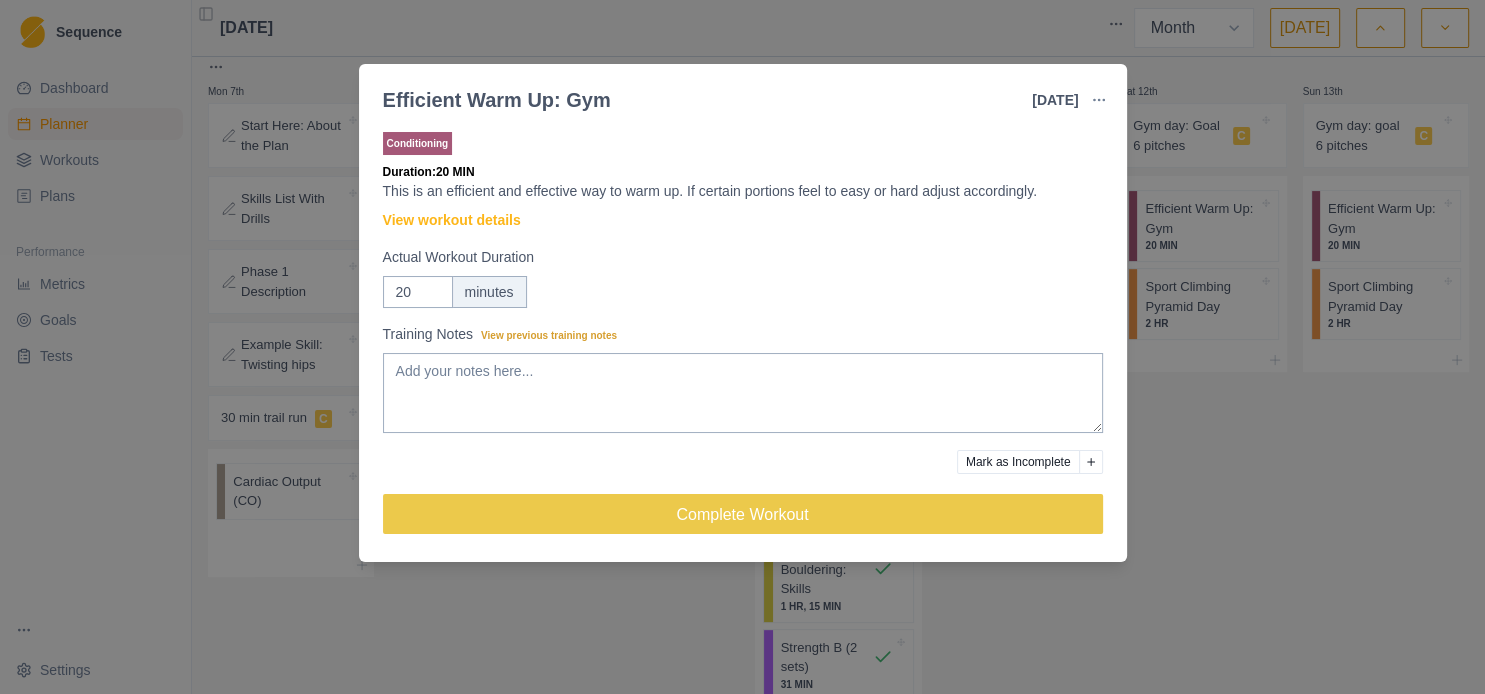 click on "Efficient Warm Up: Gym [DATE] Link To Goal View Workout Metrics Edit Original Workout Reschedule Workout Remove From Schedule Conditioning Duration:  20 MIN This is an efficient and effective way to warm up. If certain portions feel to easy or hard adjust accordingly. View workout details Actual Workout Duration 20 minutes Training Notes View previous training notes Mark as Incomplete Complete Workout" at bounding box center [742, 347] 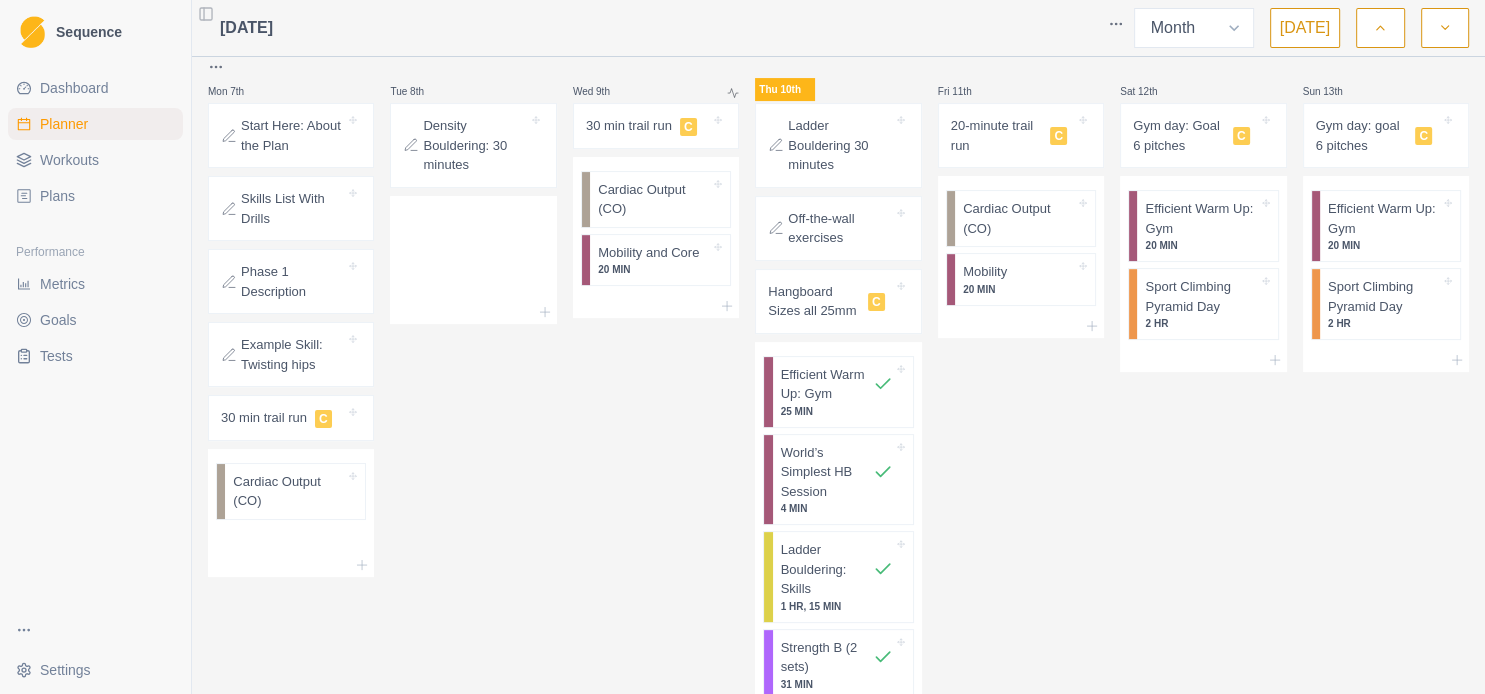 click on "20-minute trail run" at bounding box center [997, 135] 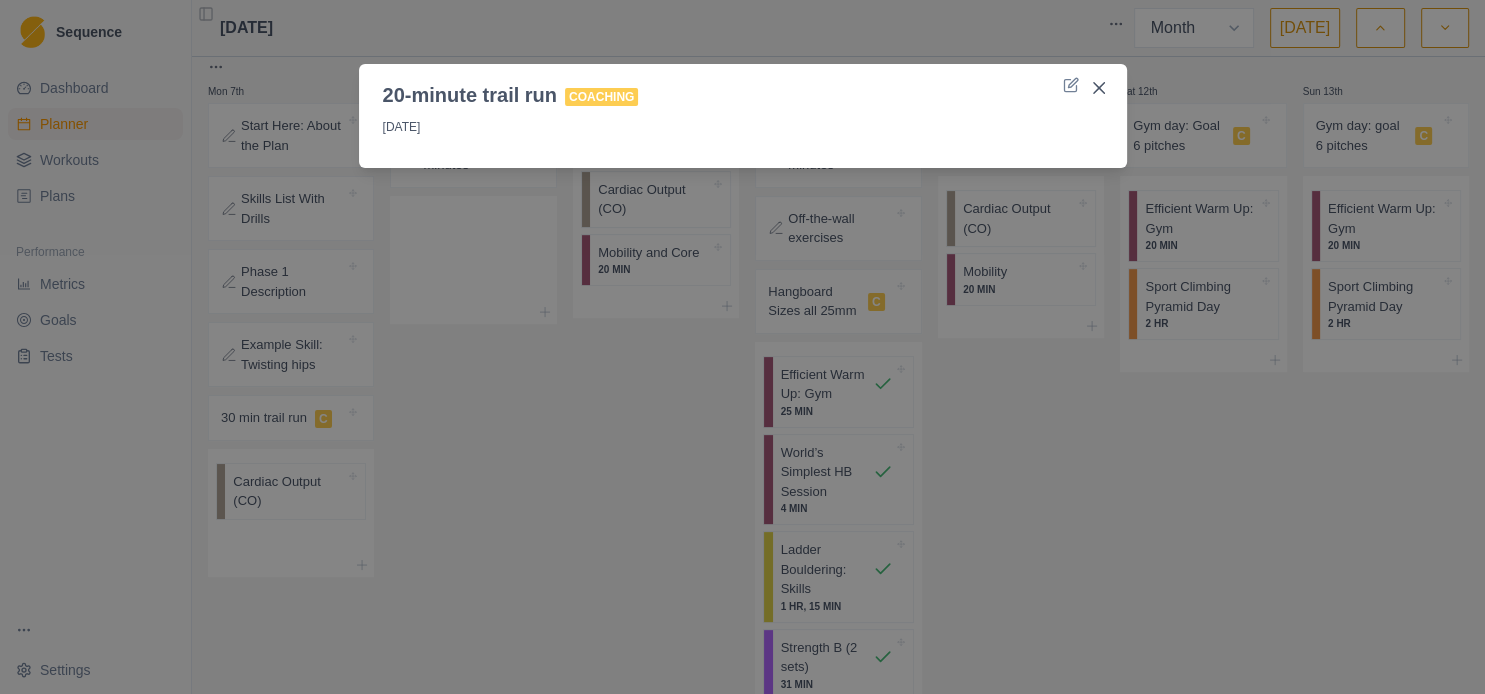 click on "20-minute trail run Coaching [DATE]" at bounding box center (742, 347) 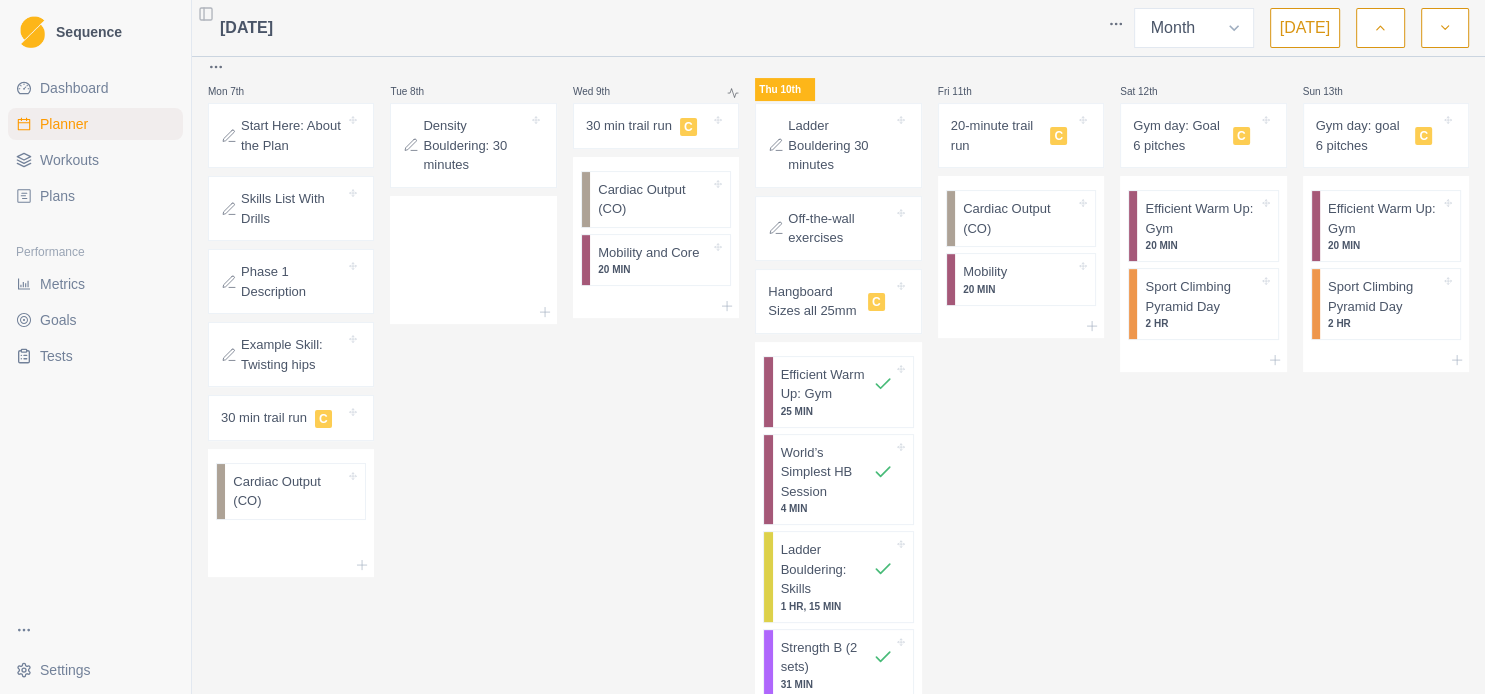 click on "30 min trail run" at bounding box center [629, 126] 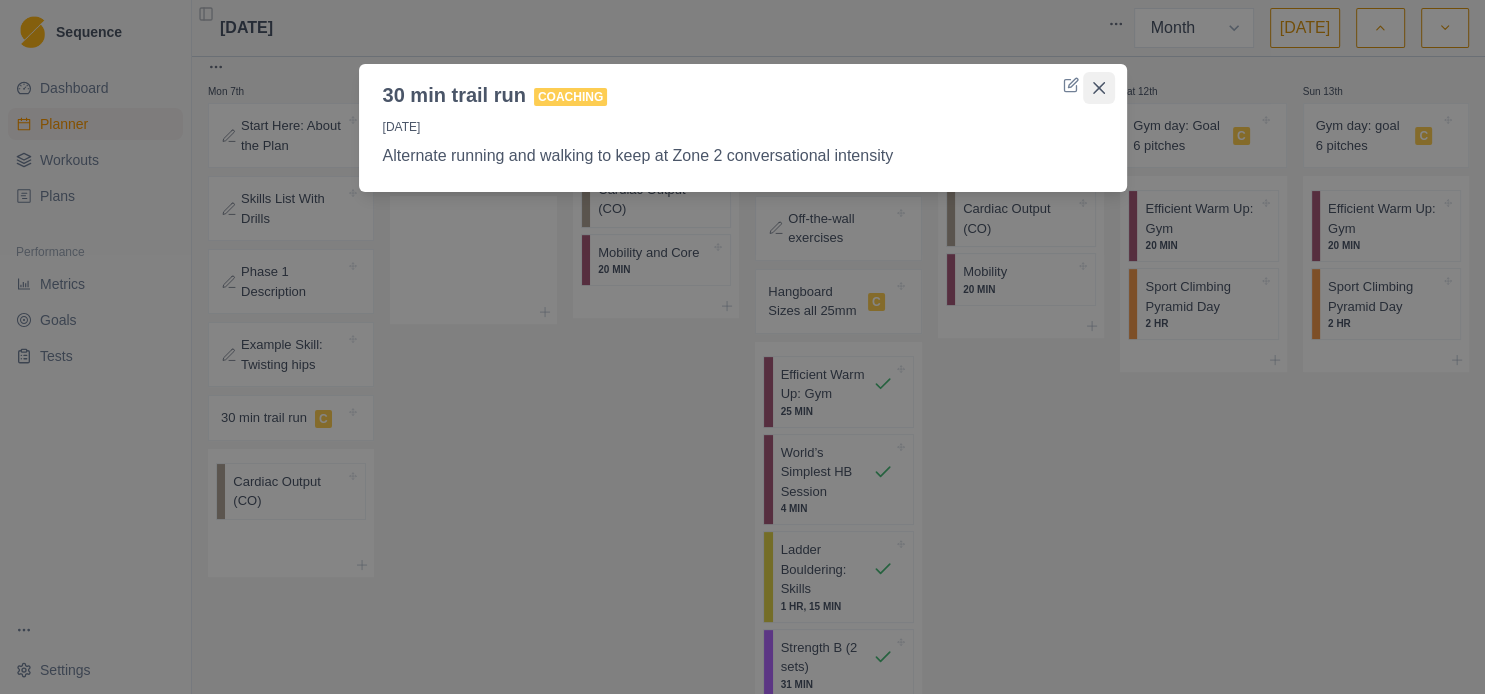 click 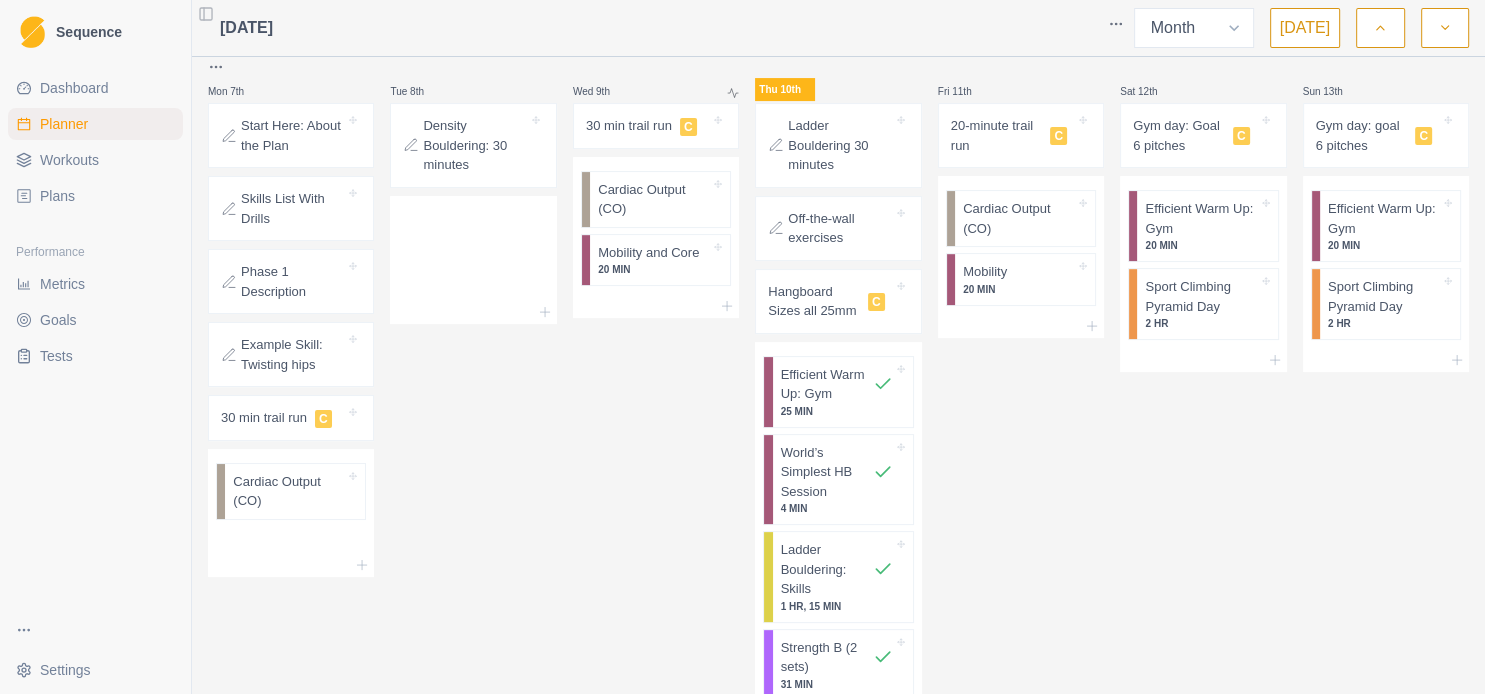 click on "Gym day: goal 6 pitches" at bounding box center (1362, 135) 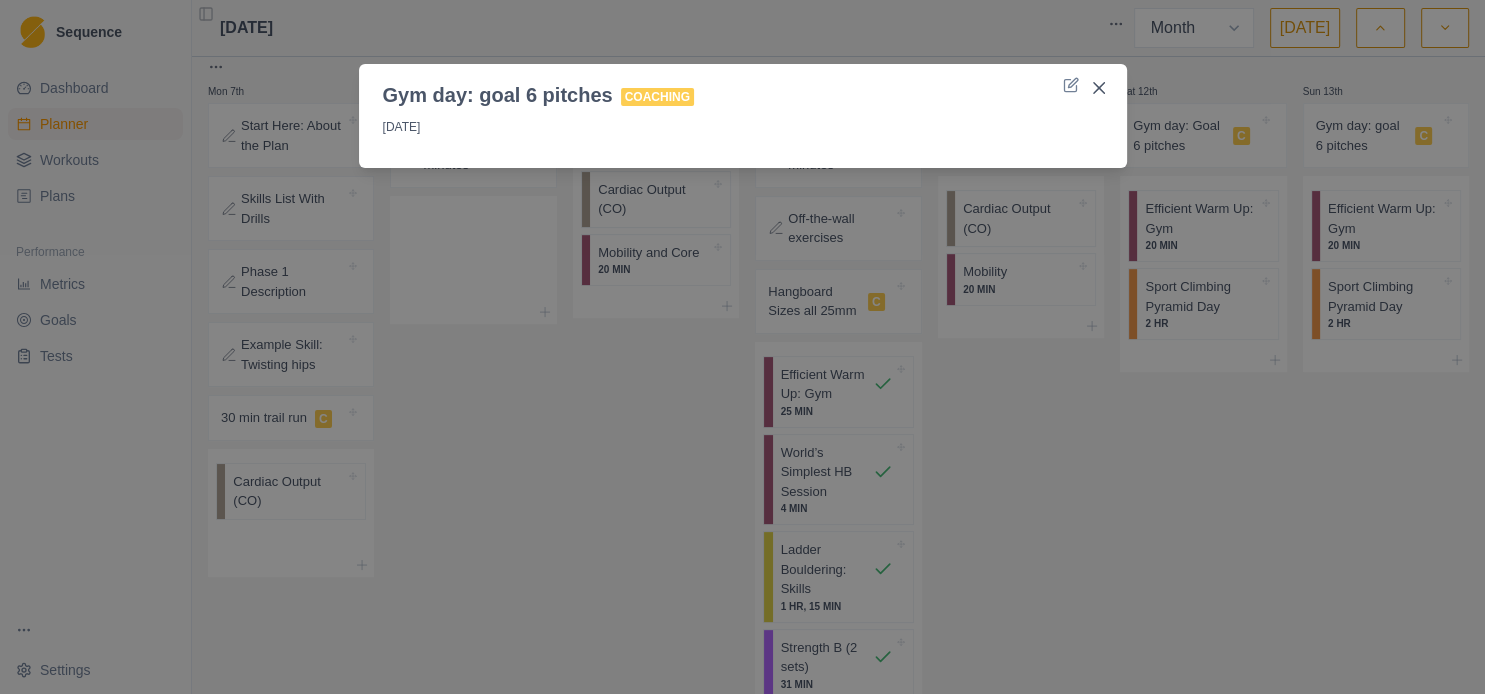 click on "Gym day: goal 6 pitches Coaching [DATE]" at bounding box center [742, 347] 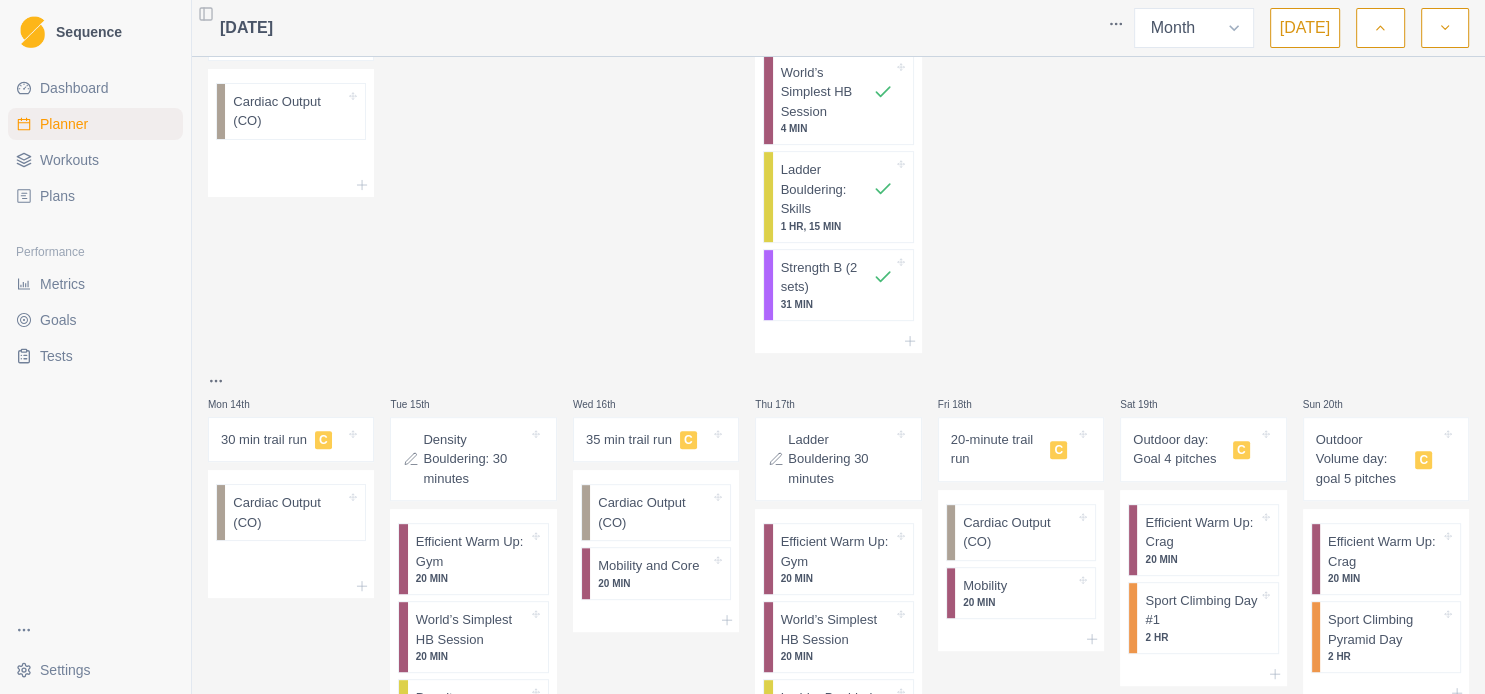 scroll, scrollTop: 864, scrollLeft: 0, axis: vertical 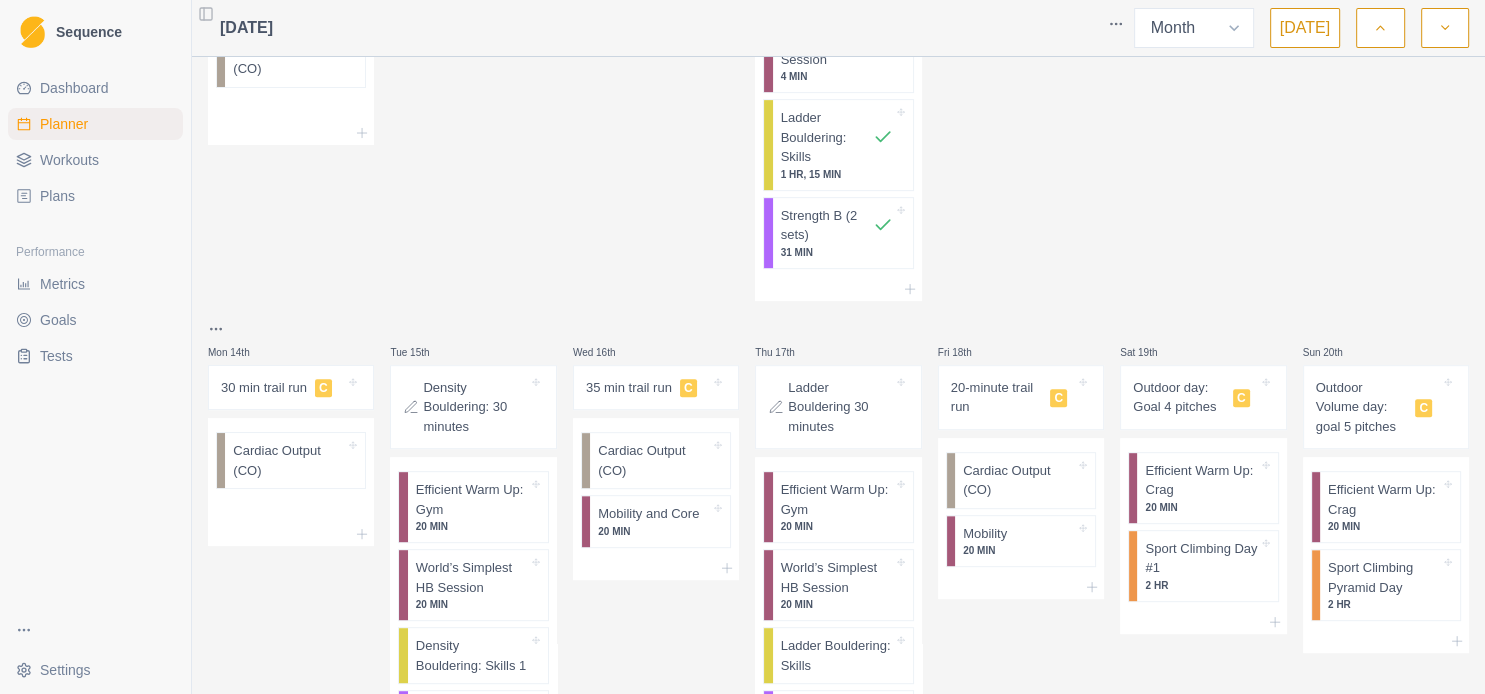 click on "Outdoor day: Goal 4 pitches" at bounding box center (1179, 397) 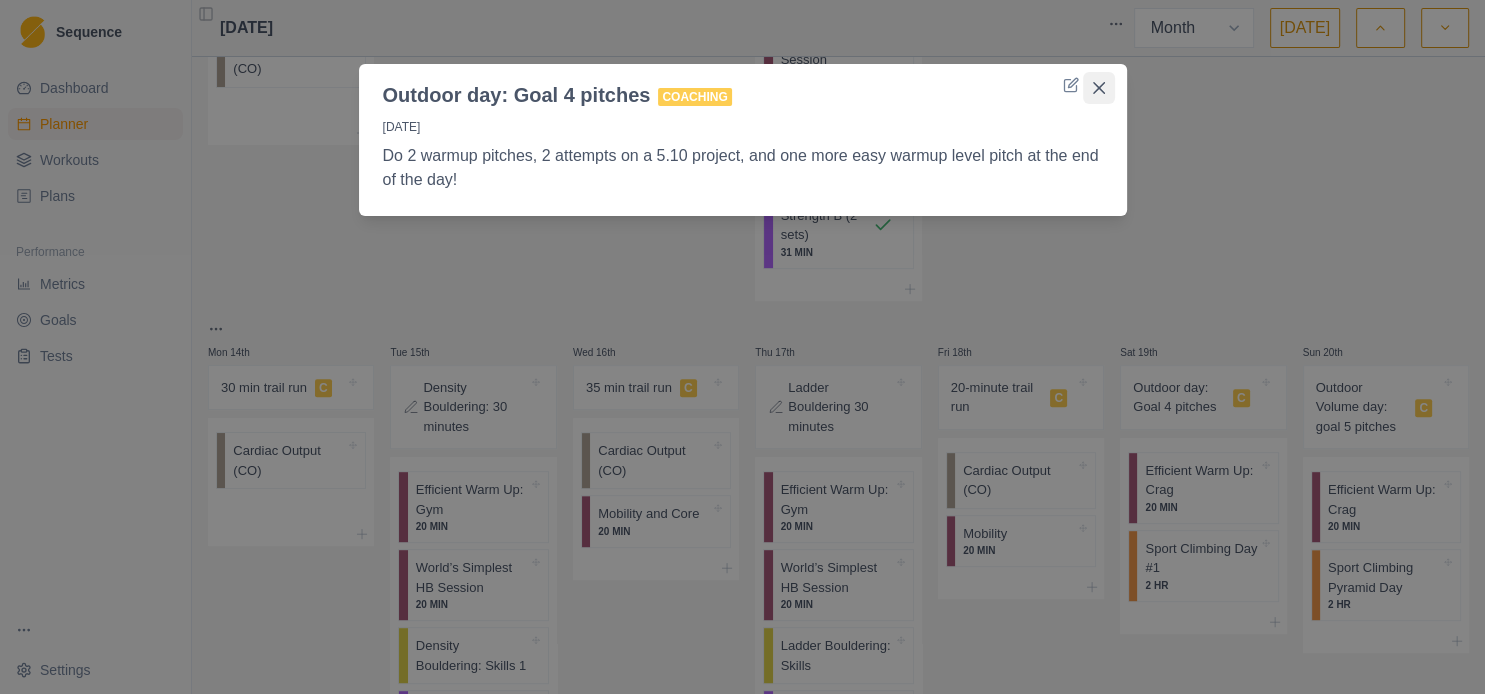 click 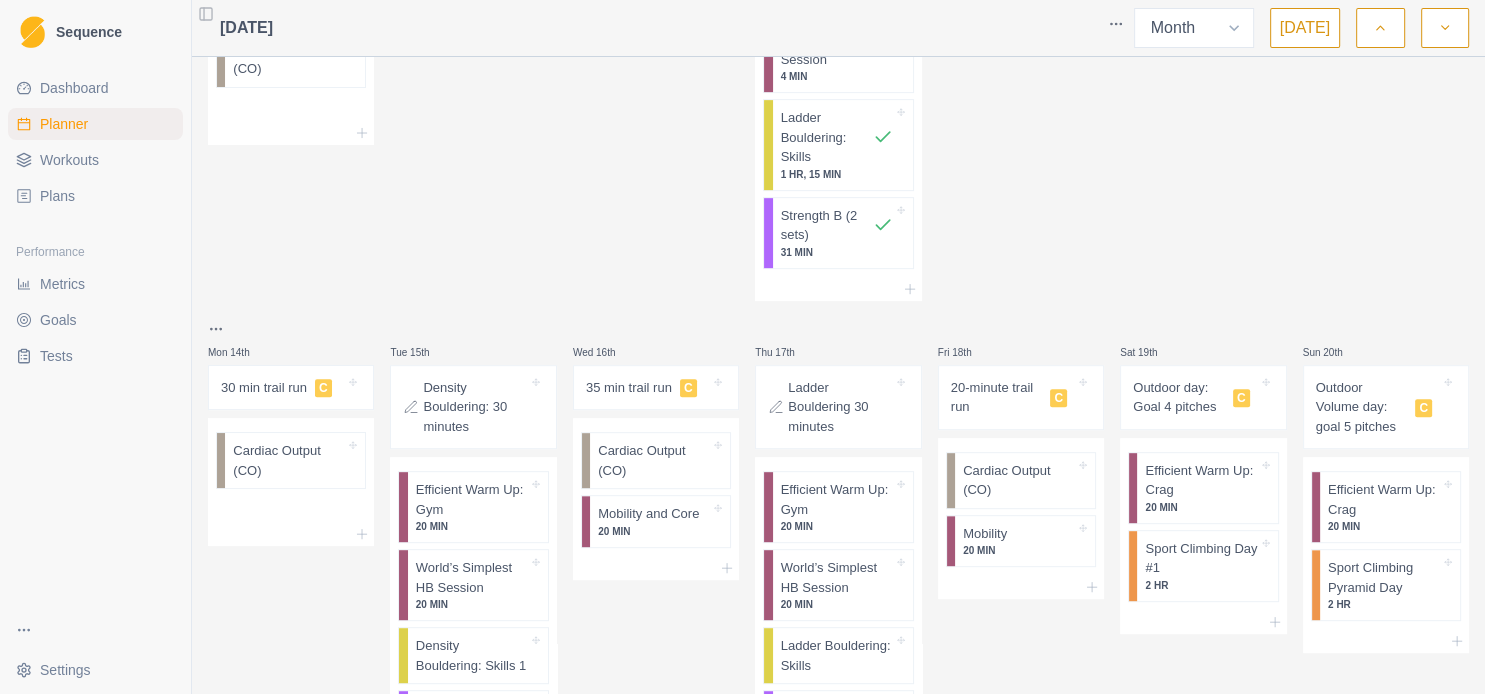 click on "Outdoor day: Goal 4 pitches" at bounding box center (1179, 397) 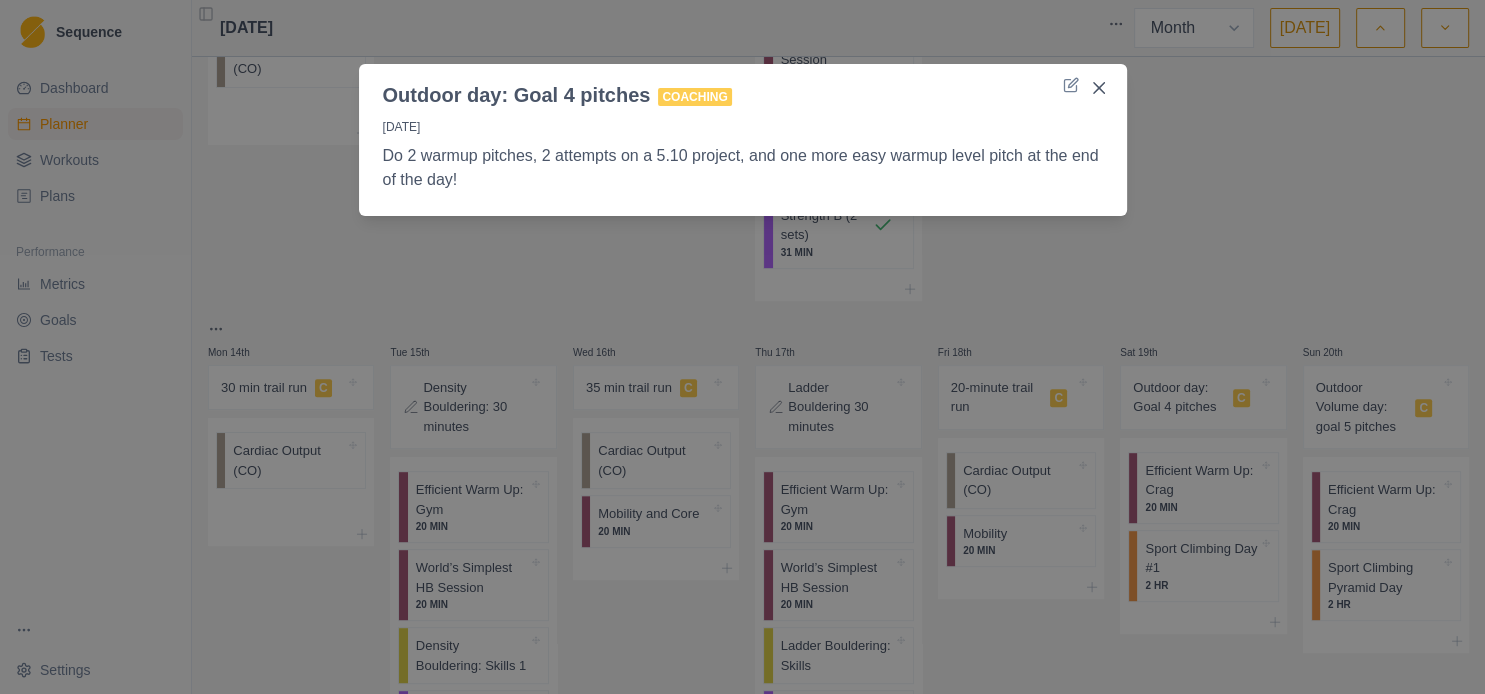 click on "Outdoor day: Goal 4 pitches Coaching [DATE] Do 2 warmup pitches, 2 attempts on a 5.10 project, and one more easy warmup level pitch at the end of the day!" at bounding box center [742, 347] 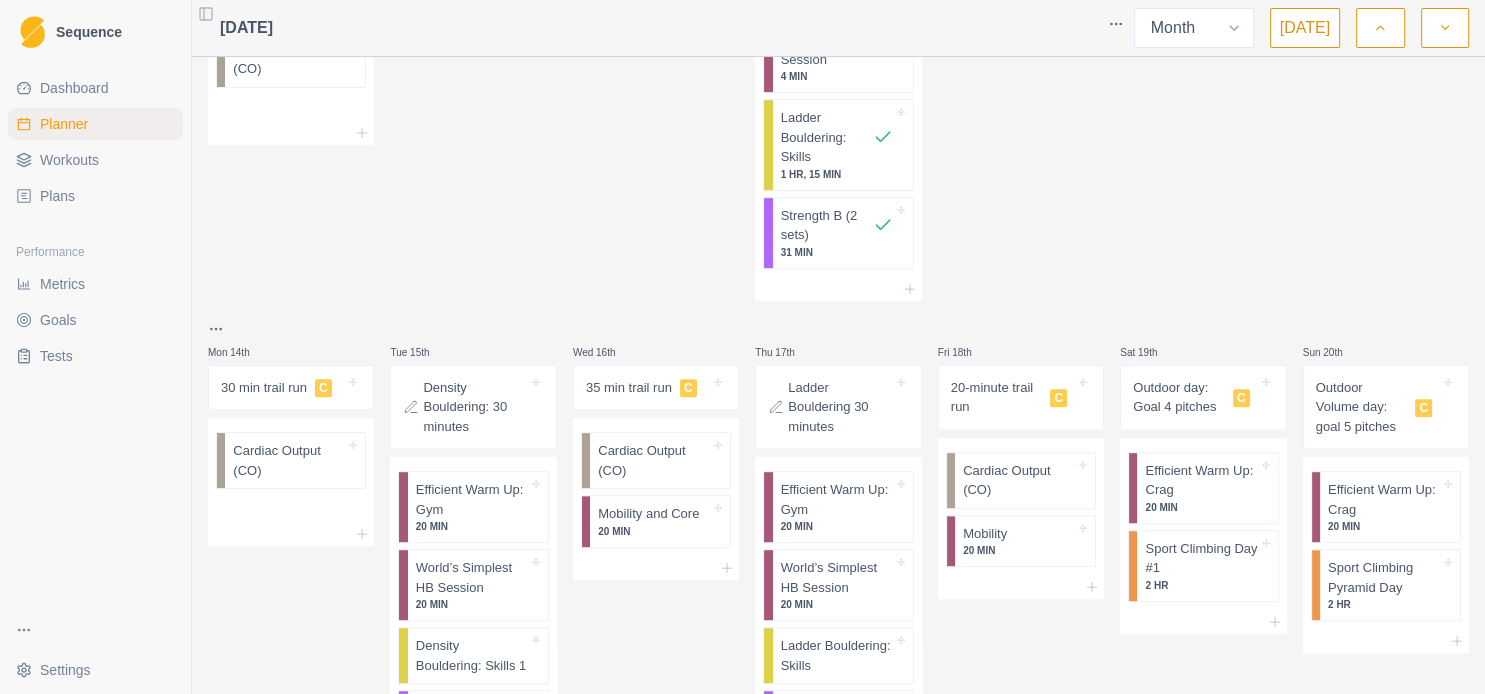 click on "Outdoor Volume day: goal 5 pitches" at bounding box center (1362, 407) 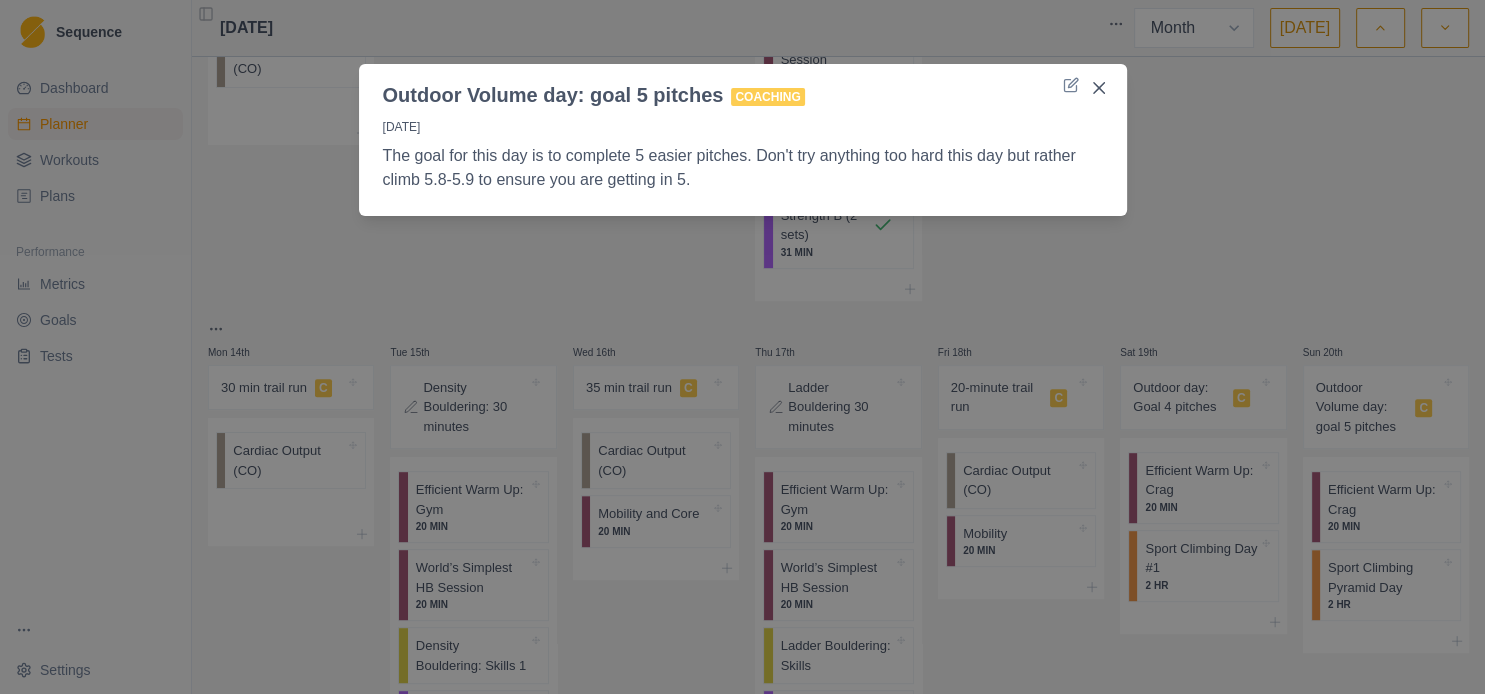 click on "Outdoor Volume day: goal 5 pitches Coaching [DATE] The goal for this day is to complete 5 easier pitches.  Don't try anything too hard this day but rather climb 5.8-5.9 to ensure you are getting in 5." at bounding box center (742, 347) 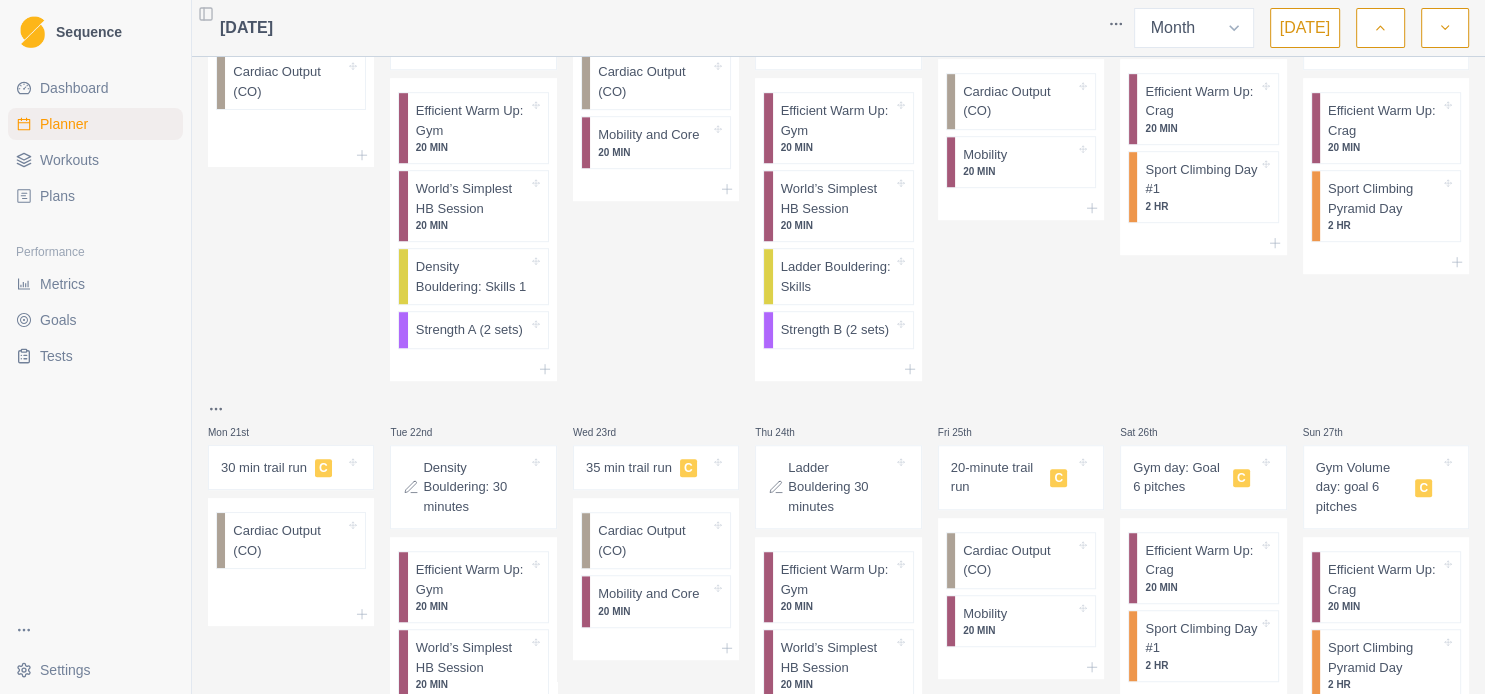 scroll, scrollTop: 1512, scrollLeft: 0, axis: vertical 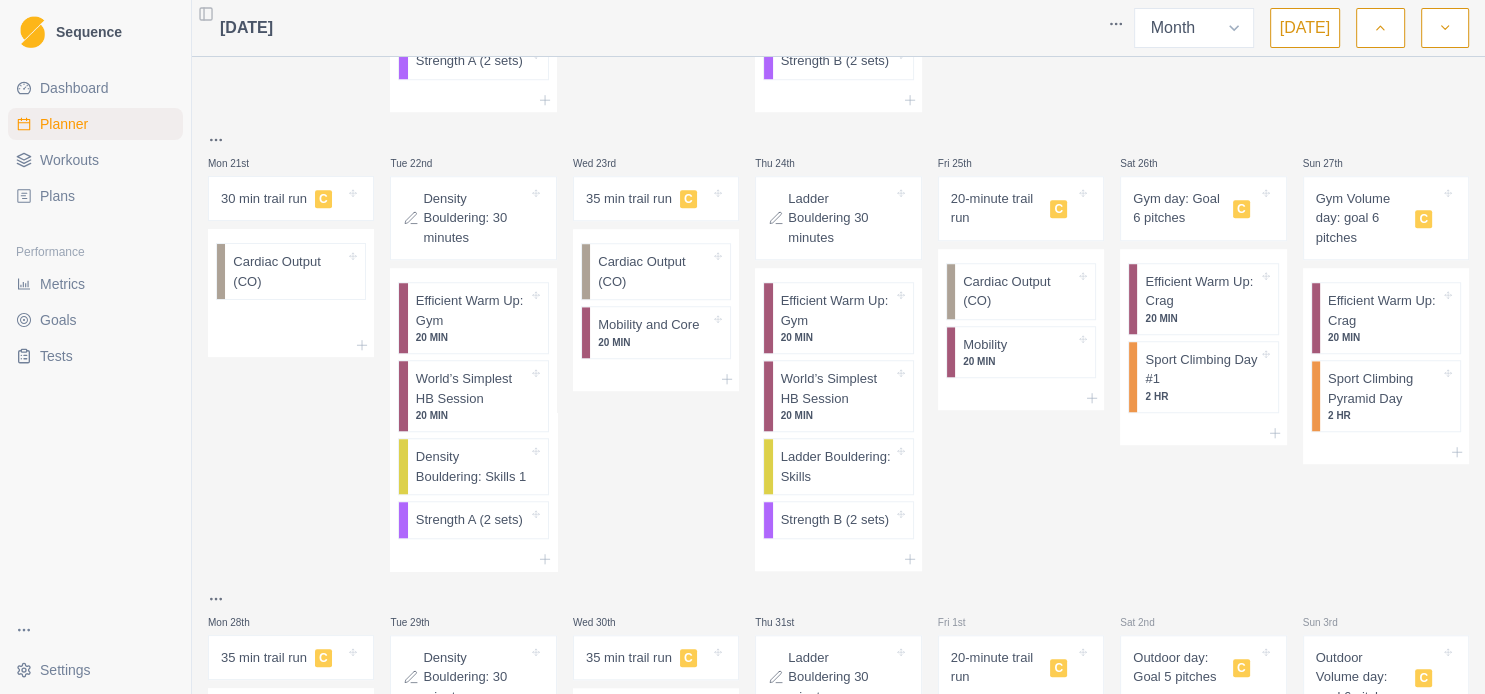 click on "Gym day: Goal 6 pitches" at bounding box center (1179, 208) 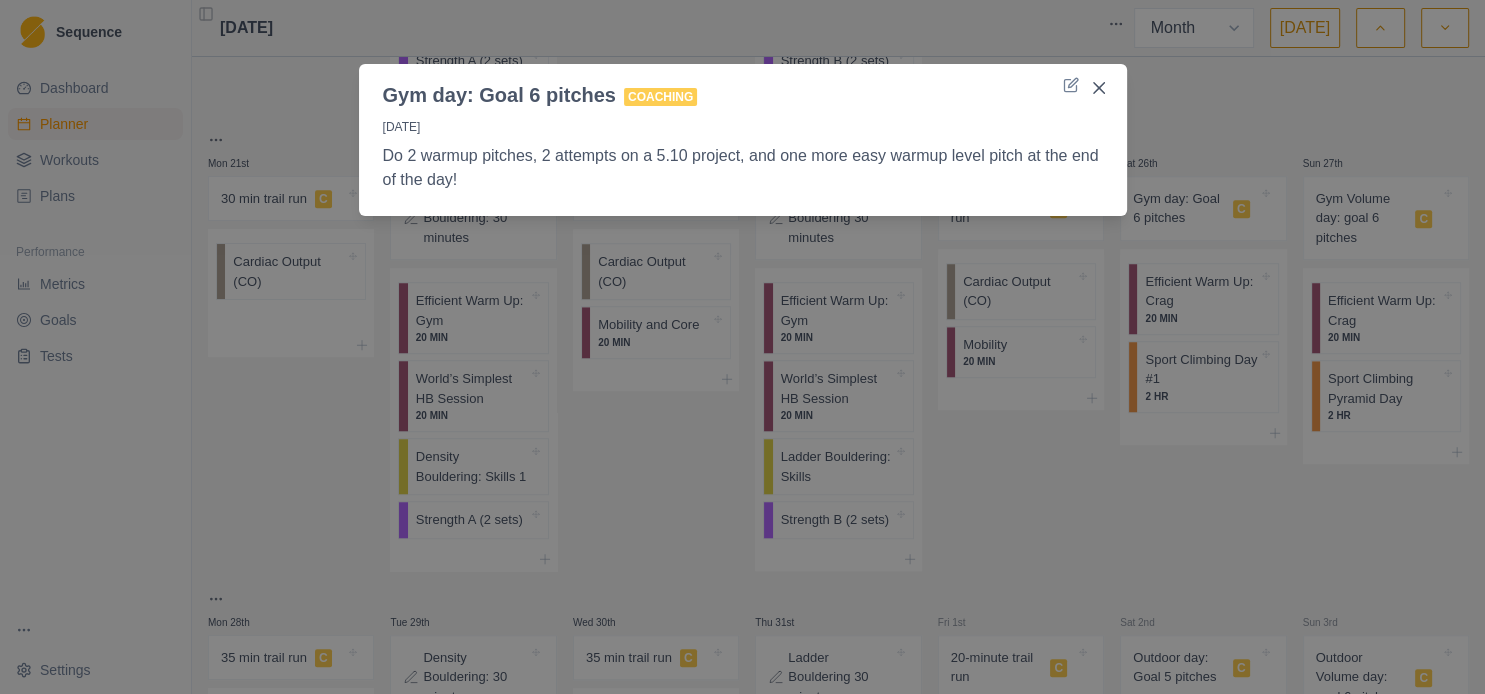 click on "Gym day: Goal 6 pitches Coaching [DATE] Do 2 warmup pitches, 2 attempts on a 5.10 project, and one more easy warmup level pitch at the end of the day!" at bounding box center [742, 347] 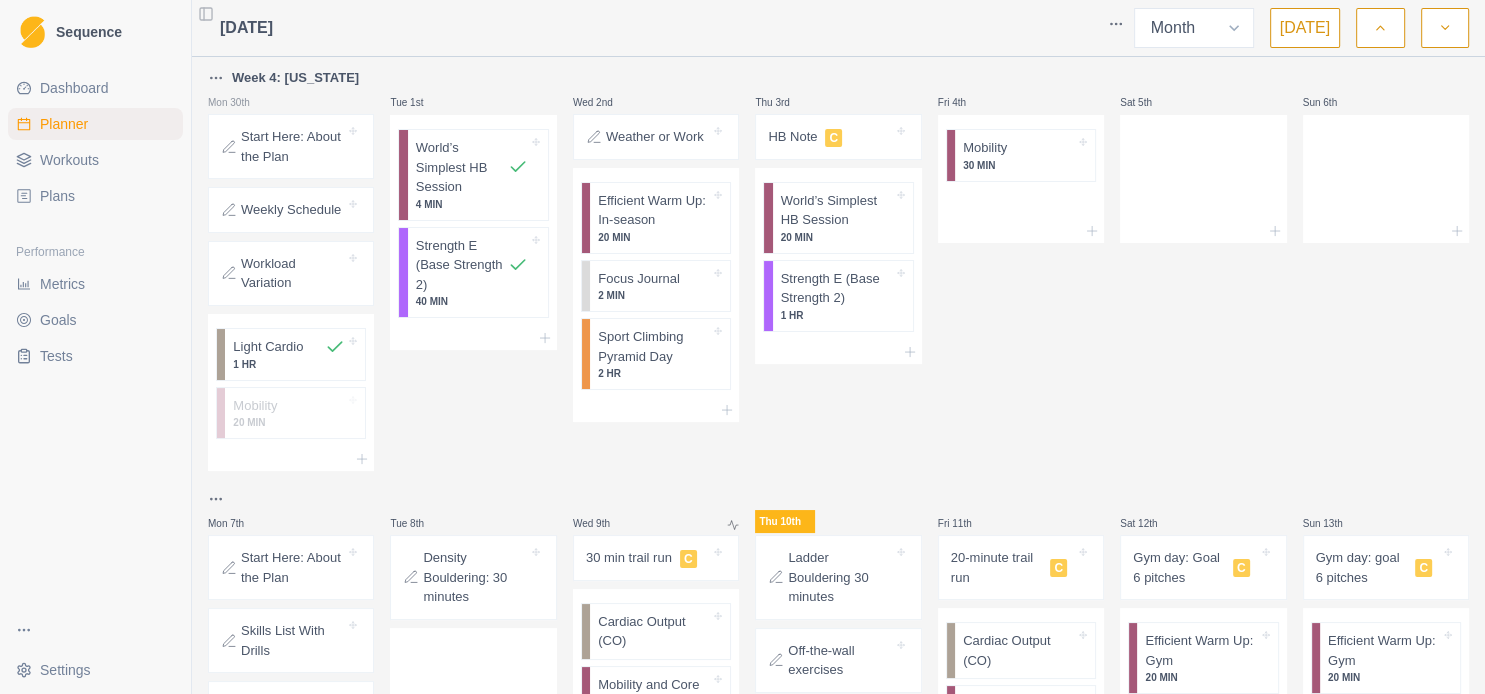 scroll, scrollTop: 216, scrollLeft: 0, axis: vertical 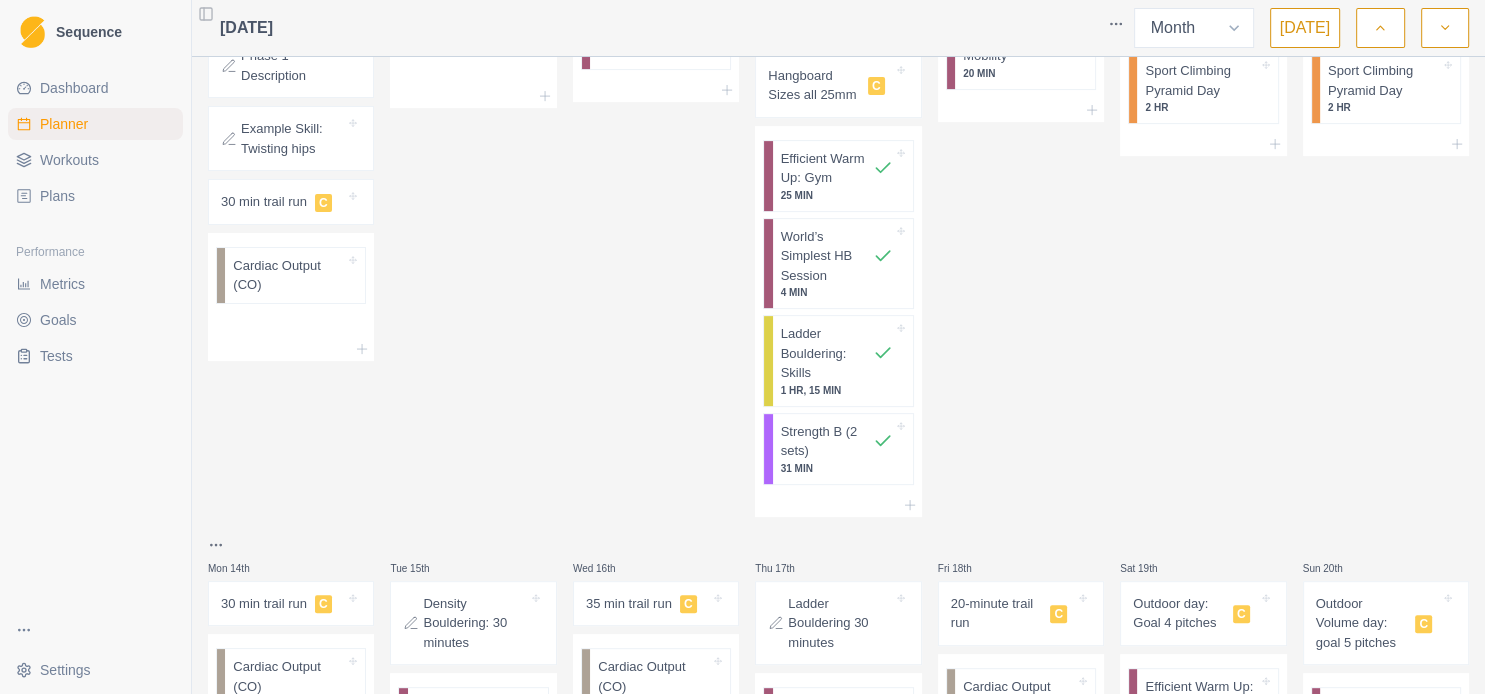 click on "Efficient Warm Up: Gym" at bounding box center [827, 168] 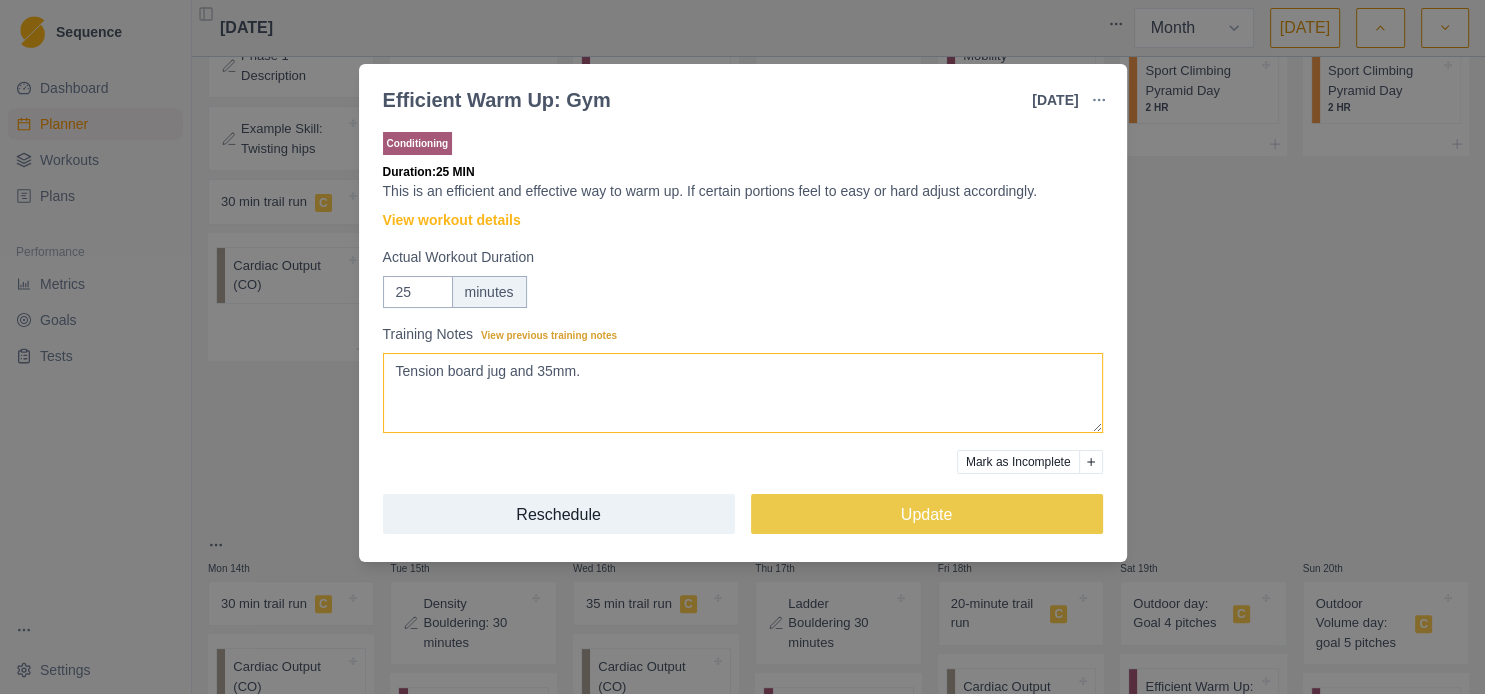 click on "Tension board jug and 35mm." at bounding box center [743, 393] 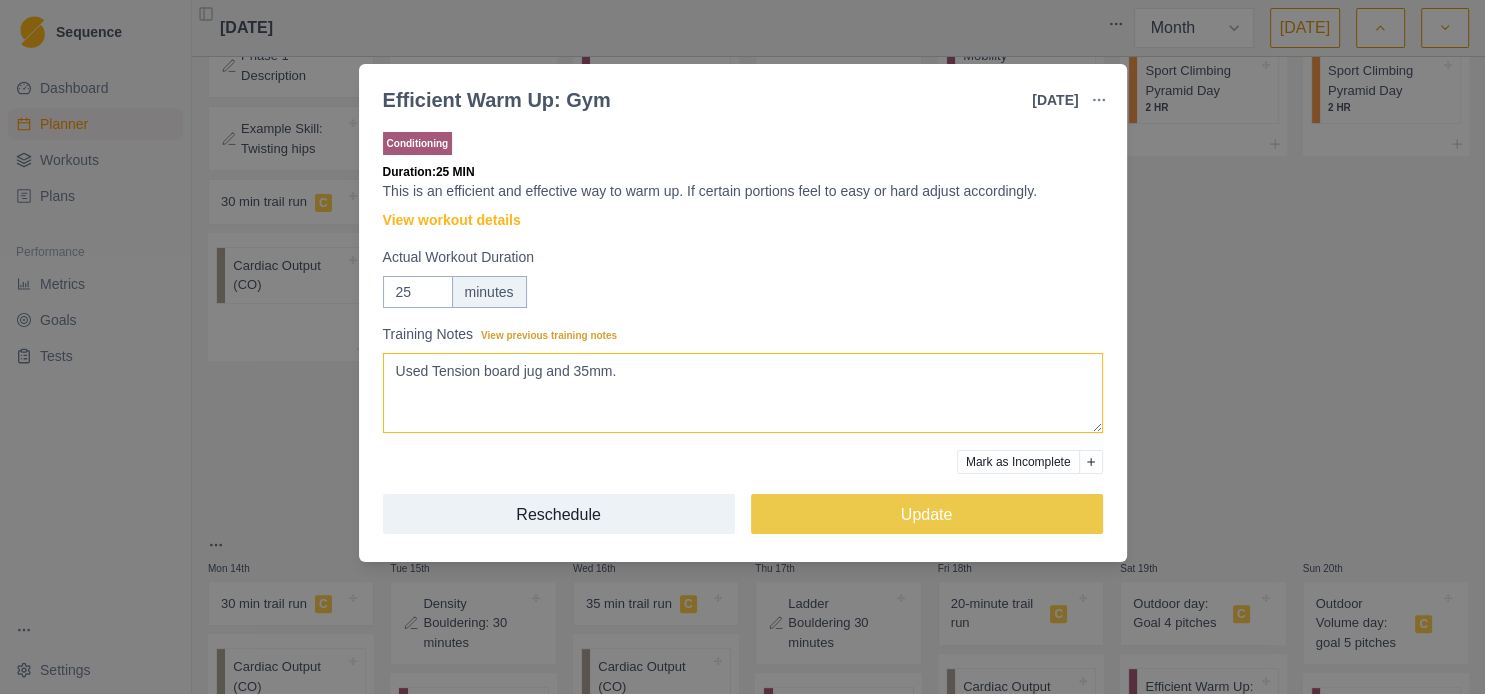 click on "Tension board jug and 35mm." at bounding box center (743, 393) 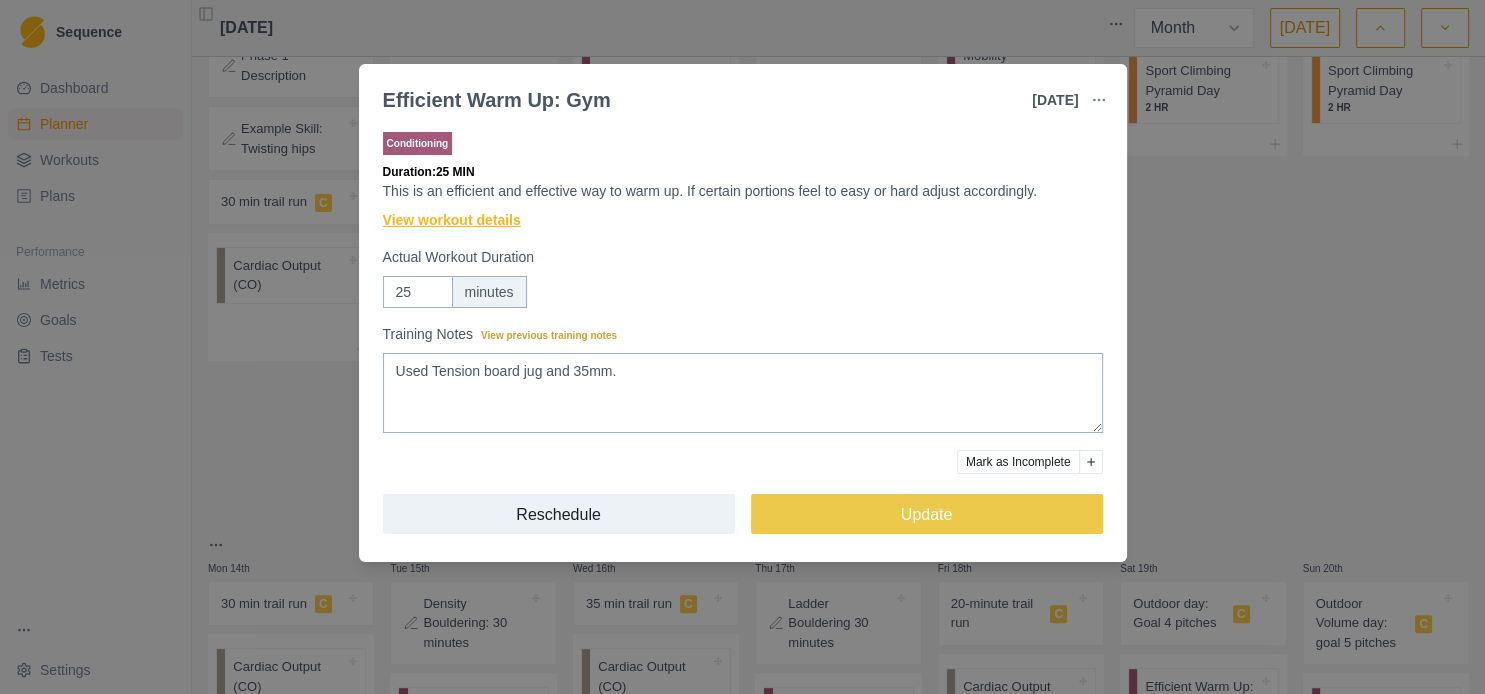 click on "View workout details" at bounding box center (452, 220) 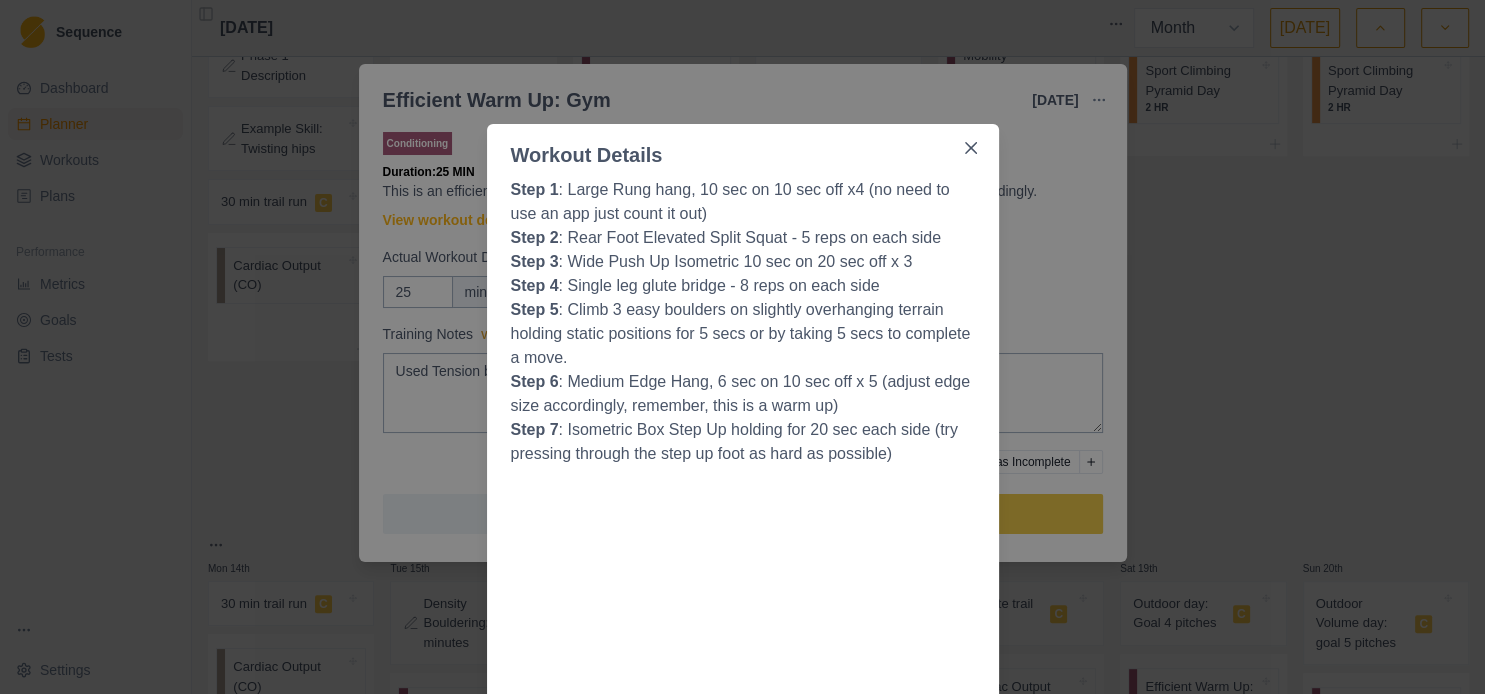 click on "Workout Details Step 1 : Large Rung hang, 10 sec on 10 sec off x4 (no need to use an app just count it out) Step 2 : Rear Foot Elevated Split Squat - 5 reps on each side Step 3 : Wide Push Up Isometric 10 sec on 20 sec off x 3 Step 4 : Single leg glute bridge - 8 reps on each side Step 5 : Climb 3 easy boulders on slightly overhanging terrain holding static positions for 5 secs or by taking 5 secs to complete a move. Step 6 : Medium Edge Hang, 6 sec on 10 sec off x 5 (adjust edge size accordingly, remember, this is a warm up) Step 7 : Isometric Box Step Up holding for 20 sec each side (try pressing through the step up foot as hard as possible)" at bounding box center (742, 347) 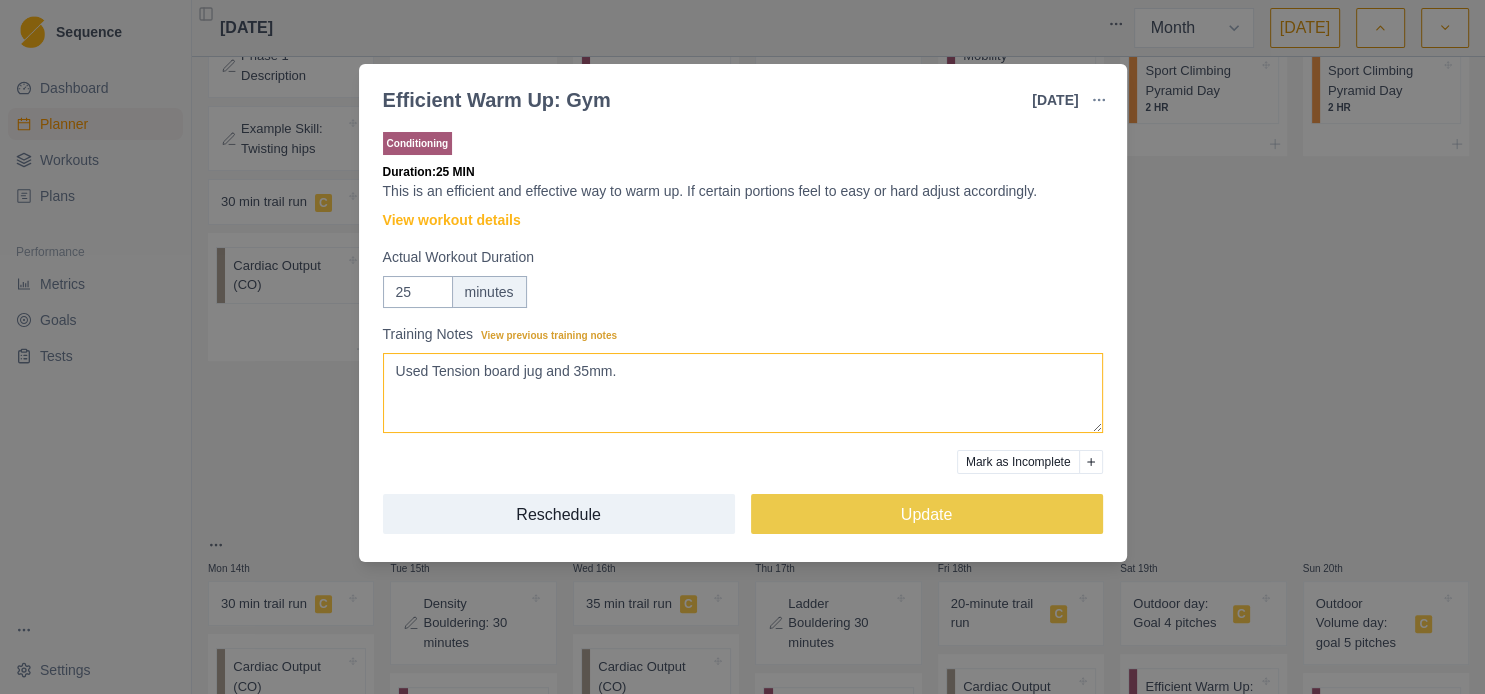click on "Used Tension board jug and 35mm." at bounding box center (743, 393) 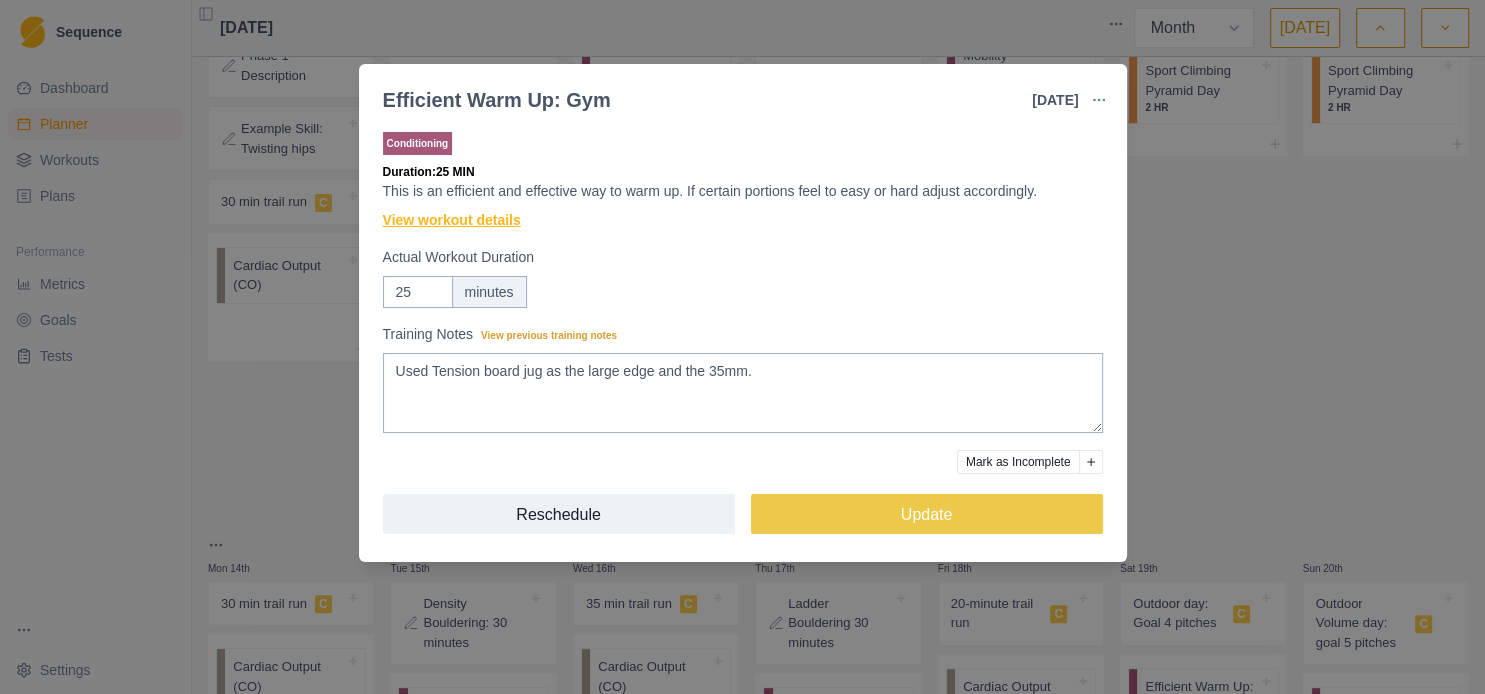 click on "View workout details" at bounding box center (452, 220) 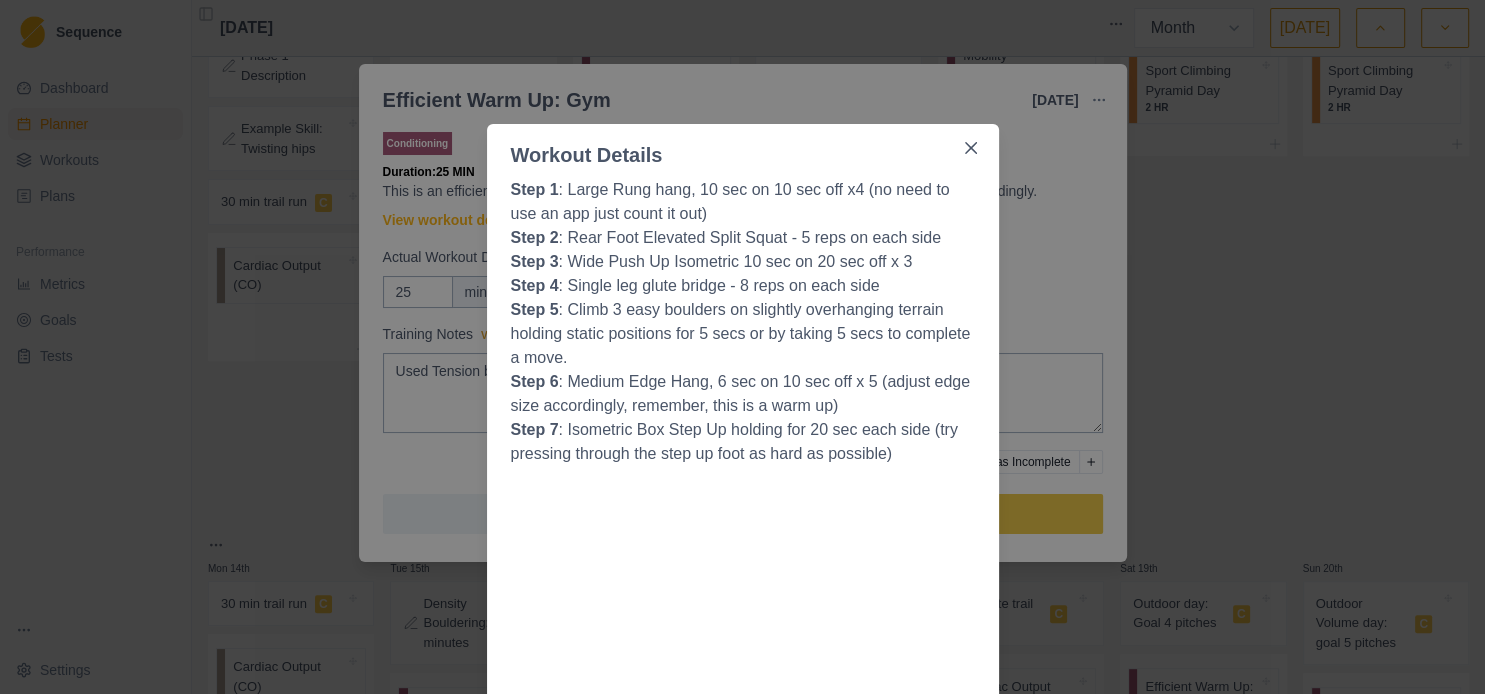 click on "Workout Details Step 1 : Large Rung hang, 10 sec on 10 sec off x4 (no need to use an app just count it out) Step 2 : Rear Foot Elevated Split Squat - 5 reps on each side Step 3 : Wide Push Up Isometric 10 sec on 20 sec off x 3 Step 4 : Single leg glute bridge - 8 reps on each side Step 5 : Climb 3 easy boulders on slightly overhanging terrain holding static positions for 5 secs or by taking 5 secs to complete a move. Step 6 : Medium Edge Hang, 6 sec on 10 sec off x 5 (adjust edge size accordingly, remember, this is a warm up) Step 7 : Isometric Box Step Up holding for 20 sec each side (try pressing through the step up foot as hard as possible)" at bounding box center (742, 347) 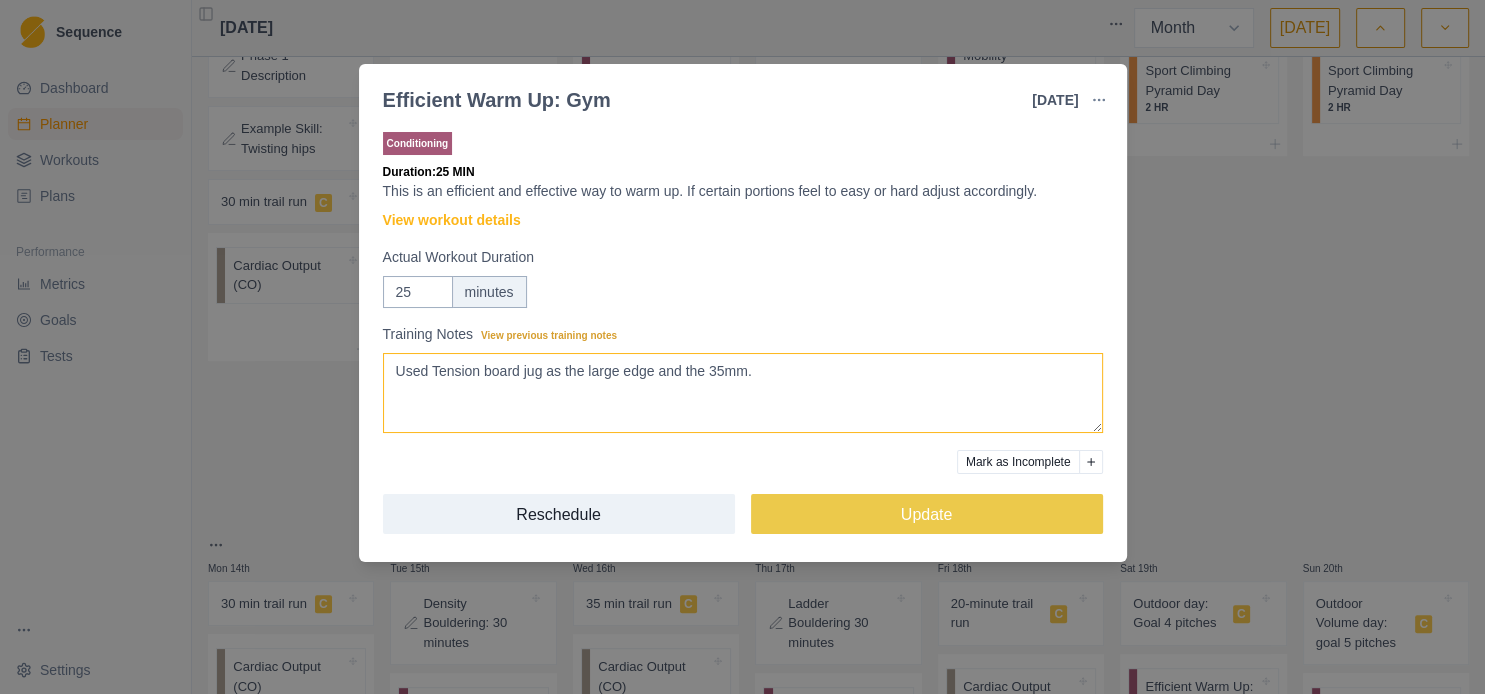 click on "Used Tension board jug as the large edge and the 35mm." at bounding box center [743, 393] 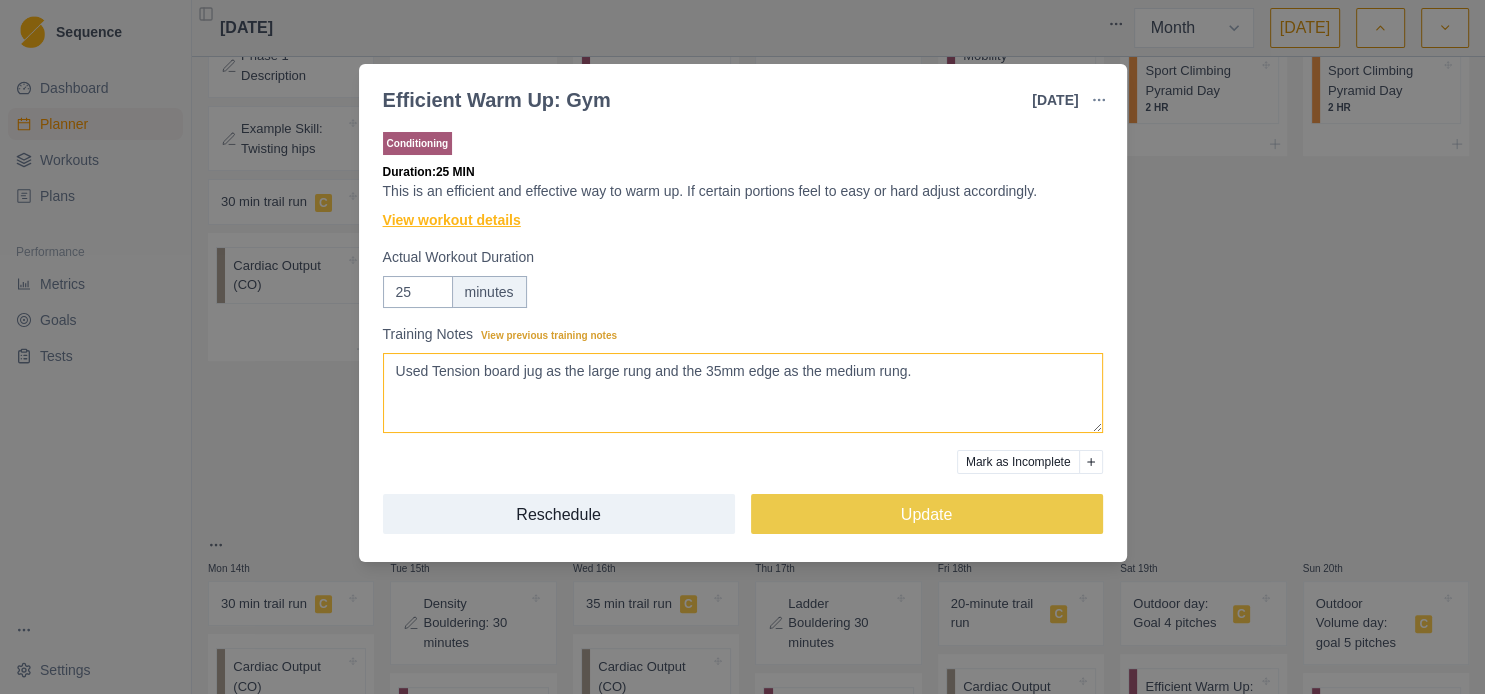 type on "Used Tension board jug as the large rung and the 35mm edge as the medium rung." 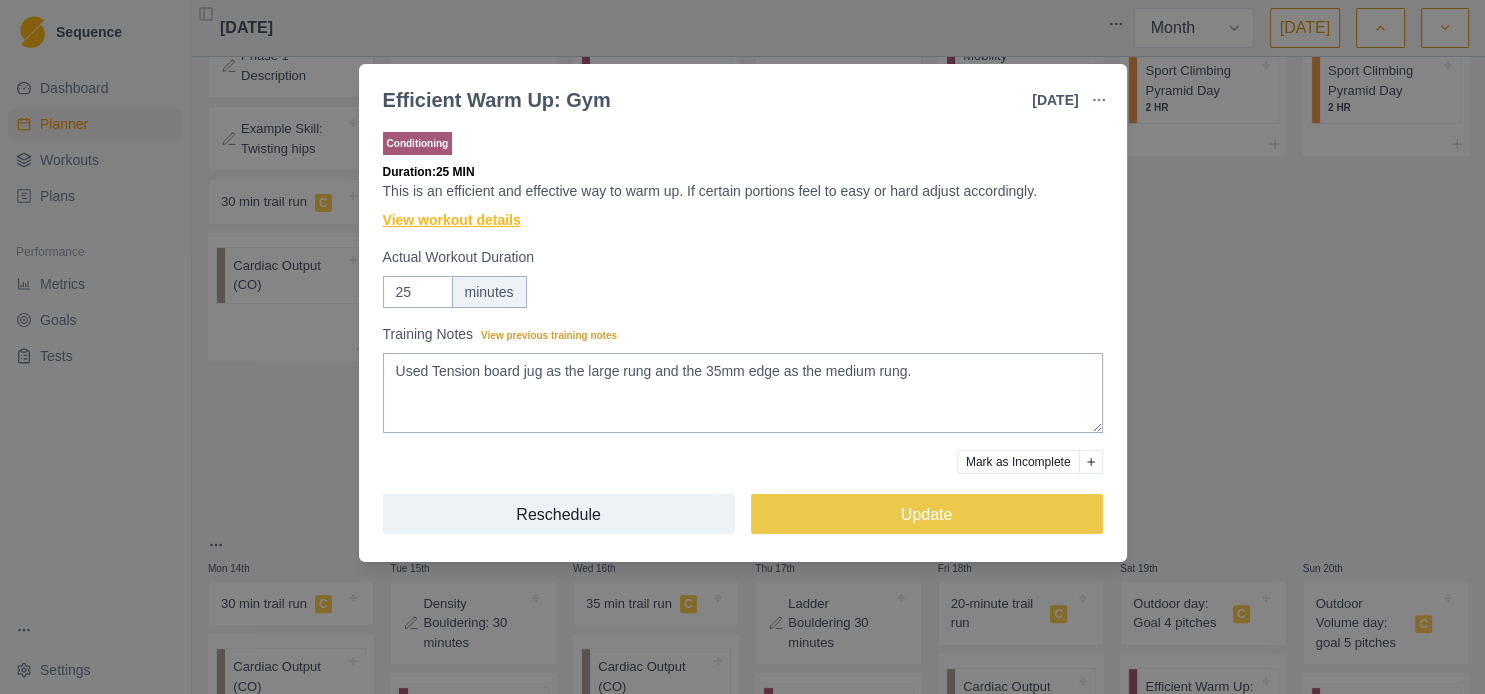 click on "View workout details" at bounding box center [452, 220] 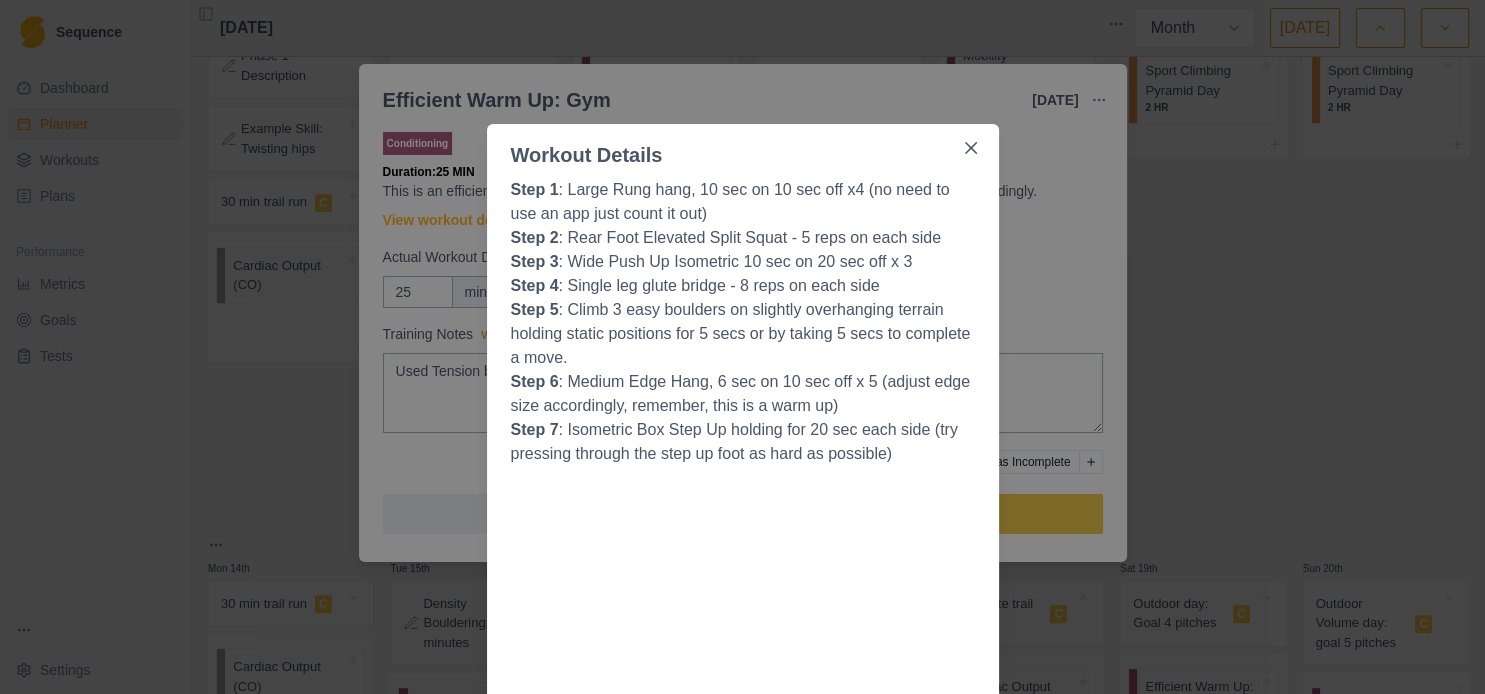 click on "Workout Details Step 1 : Large Rung hang, 10 sec on 10 sec off x4 (no need to use an app just count it out) Step 2 : Rear Foot Elevated Split Squat - 5 reps on each side Step 3 : Wide Push Up Isometric 10 sec on 20 sec off x 3 Step 4 : Single leg glute bridge - 8 reps on each side Step 5 : Climb 3 easy boulders on slightly overhanging terrain holding static positions for 5 secs or by taking 5 secs to complete a move. Step 6 : Medium Edge Hang, 6 sec on 10 sec off x 5 (adjust edge size accordingly, remember, this is a warm up) Step 7 : Isometric Box Step Up holding for 20 sec each side (try pressing through the step up foot as hard as possible)" at bounding box center (742, 347) 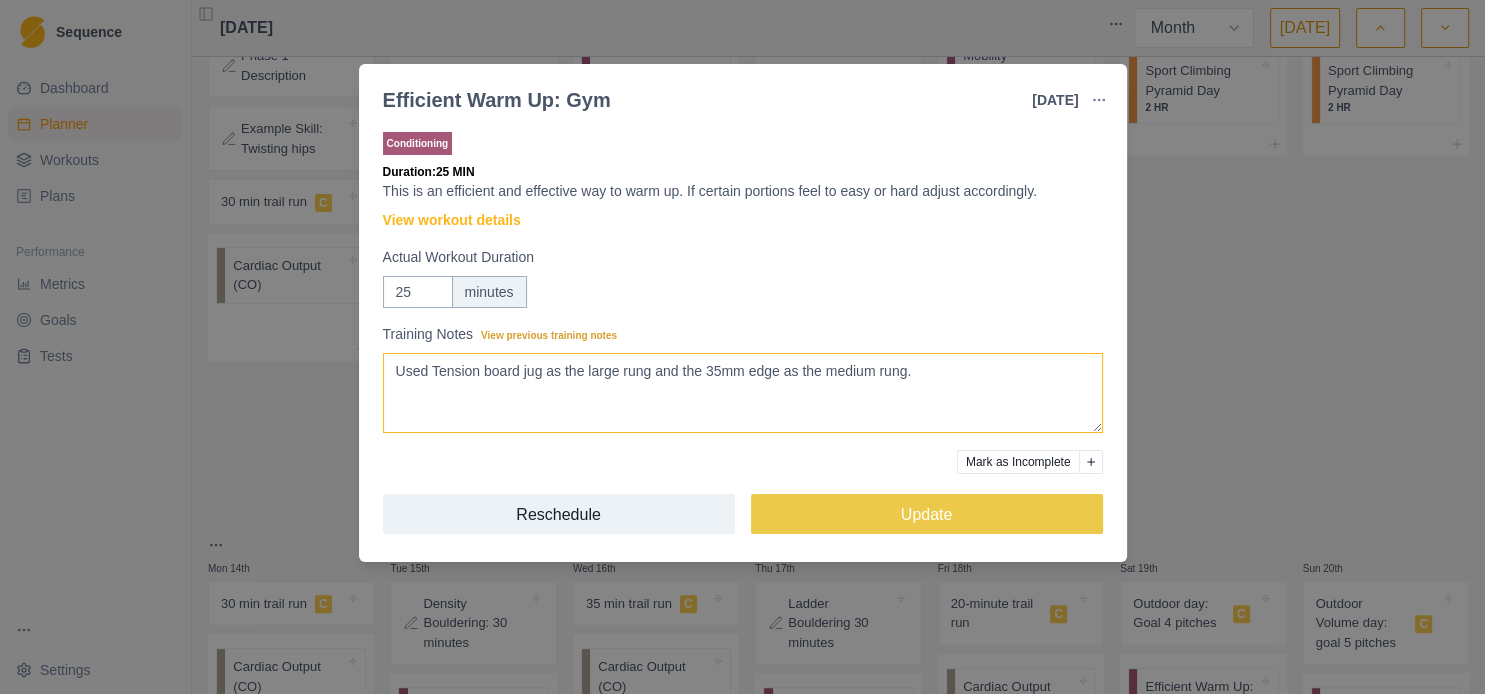 click on "Used Tension board jug as the large rung and the 35mm edge as the medium rung." at bounding box center (743, 393) 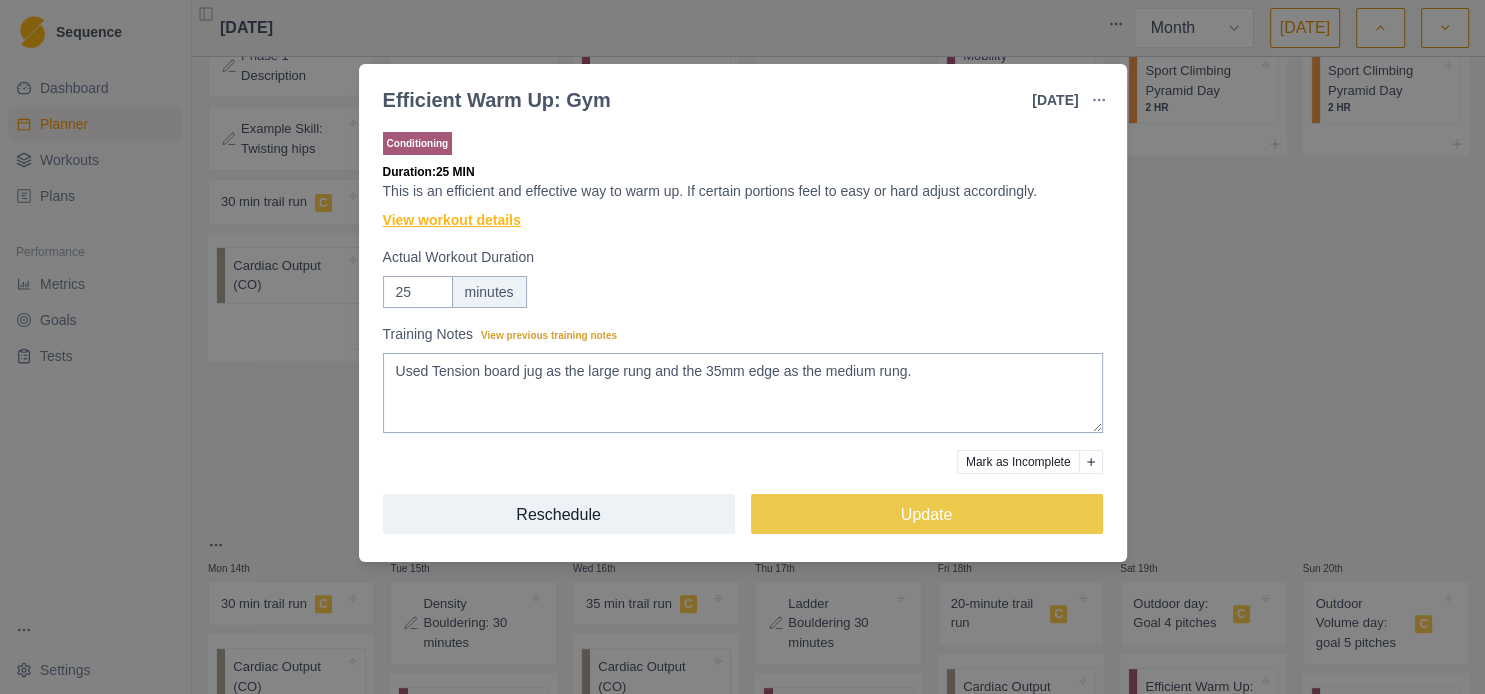 click on "View workout details" at bounding box center (452, 220) 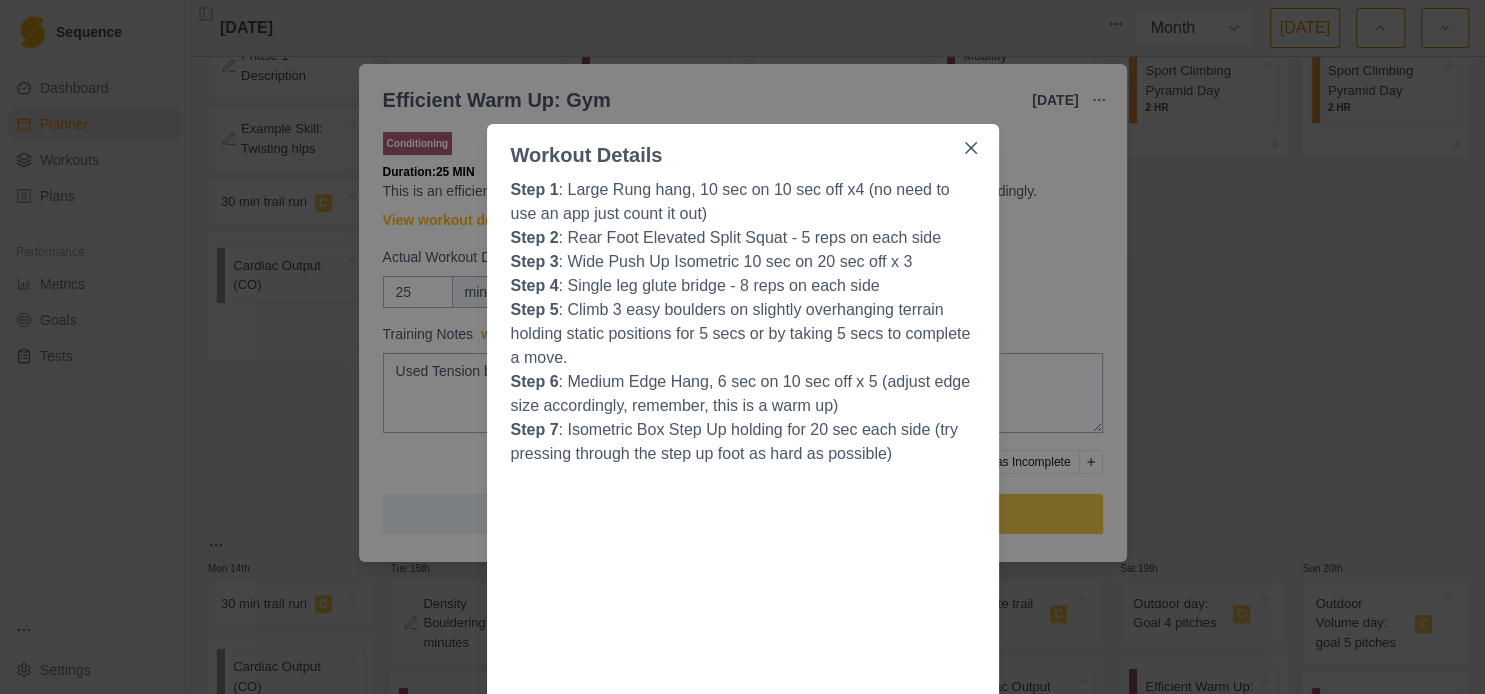click on "Workout Details Step 1 : Large Rung hang, 10 sec on 10 sec off x4 (no need to use an app just count it out) Step 2 : Rear Foot Elevated Split Squat - 5 reps on each side Step 3 : Wide Push Up Isometric 10 sec on 20 sec off x 3 Step 4 : Single leg glute bridge - 8 reps on each side Step 5 : Climb 3 easy boulders on slightly overhanging terrain holding static positions for 5 secs or by taking 5 secs to complete a move. Step 6 : Medium Edge Hang, 6 sec on 10 sec off x 5 (adjust edge size accordingly, remember, this is a warm up) Step 7 : Isometric Box Step Up holding for 20 sec each side (try pressing through the step up foot as hard as possible)" at bounding box center [742, 347] 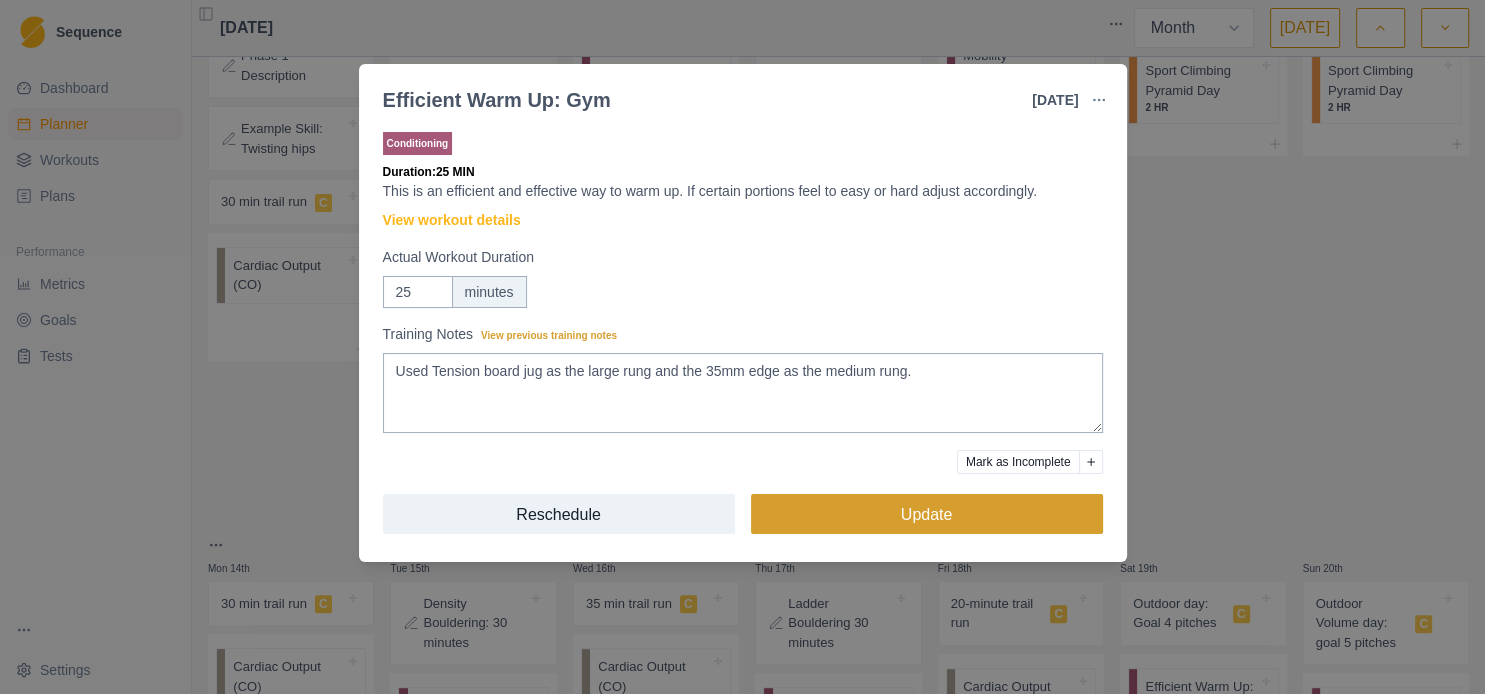 click on "Update" at bounding box center [927, 514] 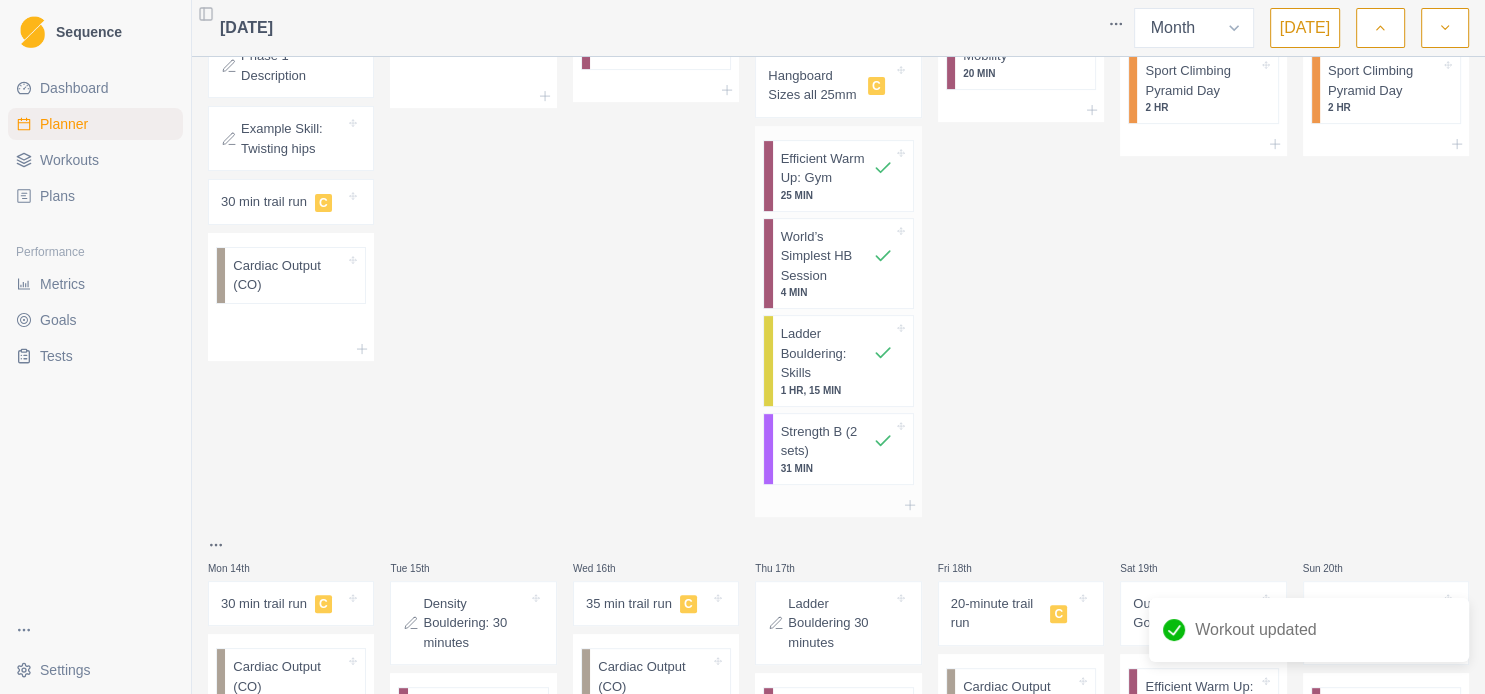 click on "World’s Simplest HB Session" at bounding box center (827, 256) 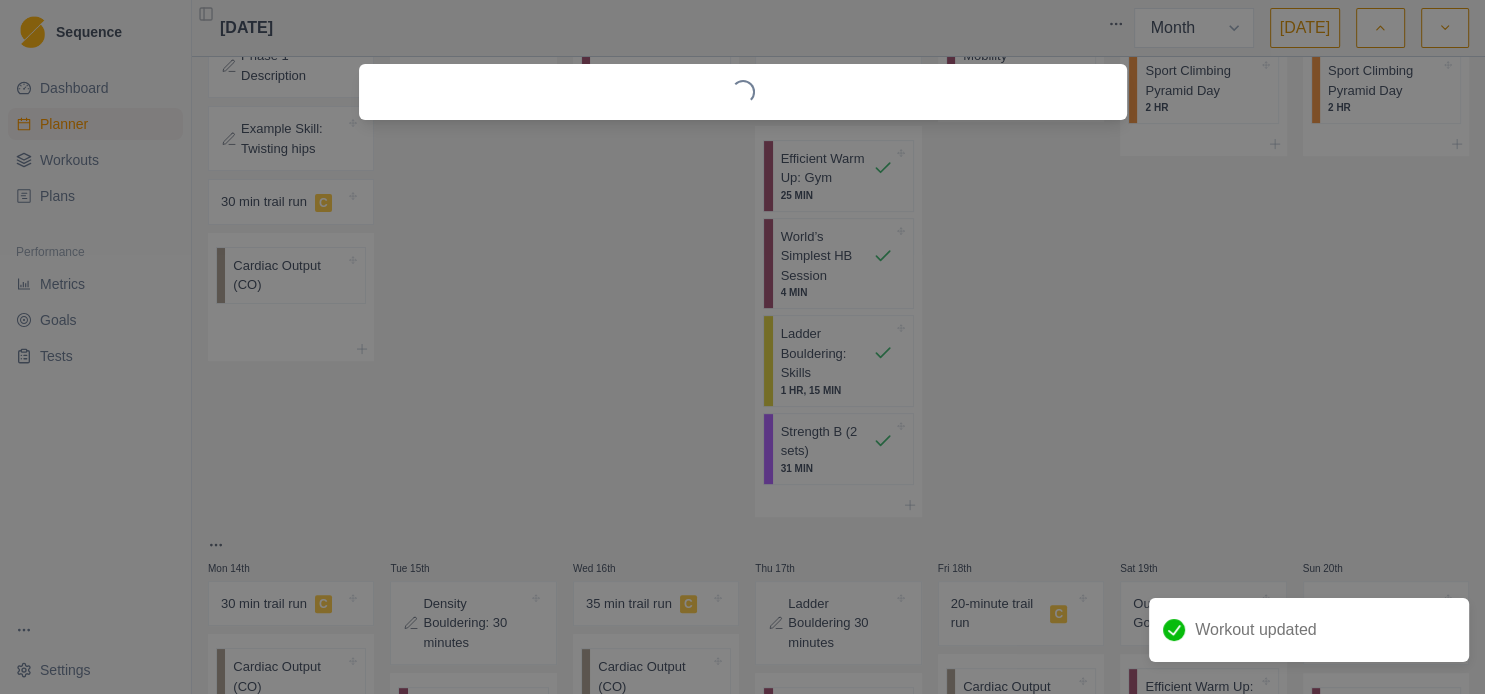 select on "4" 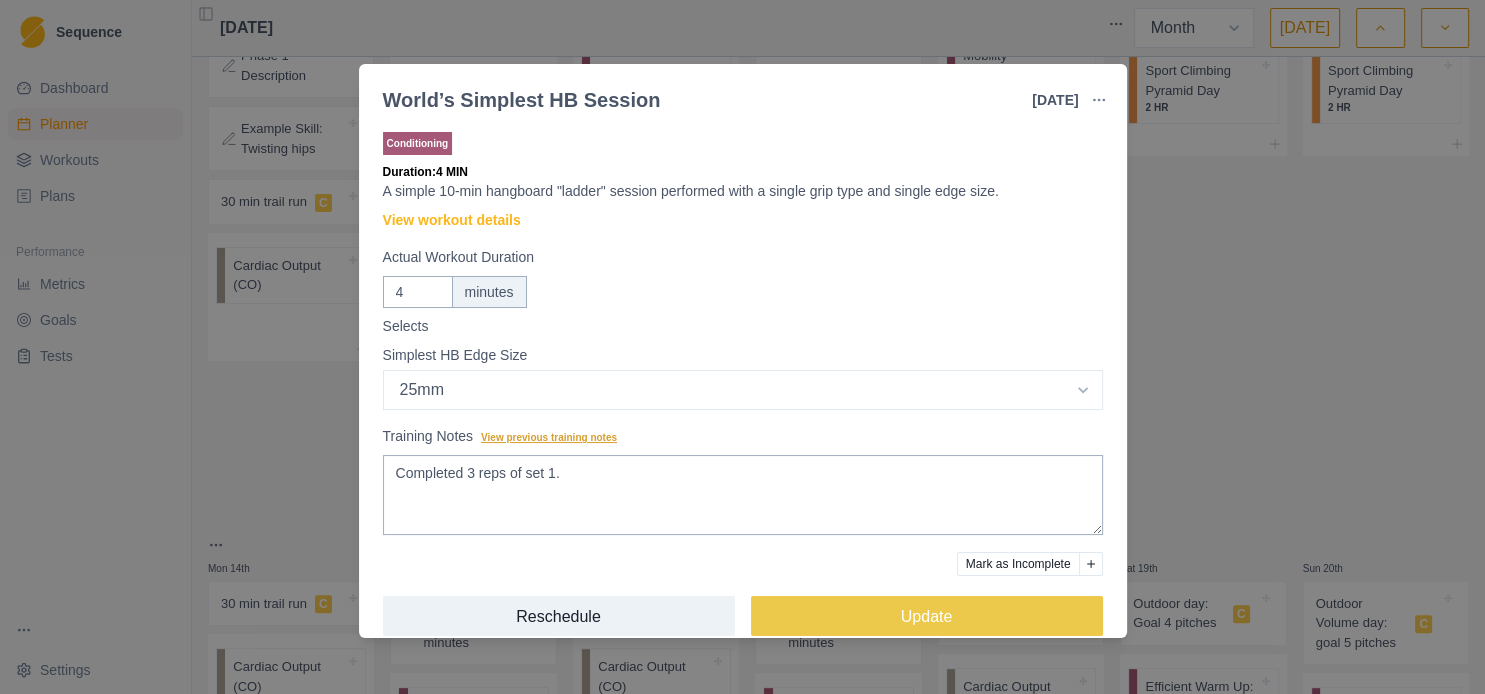 click on "View previous training notes" at bounding box center (549, 437) 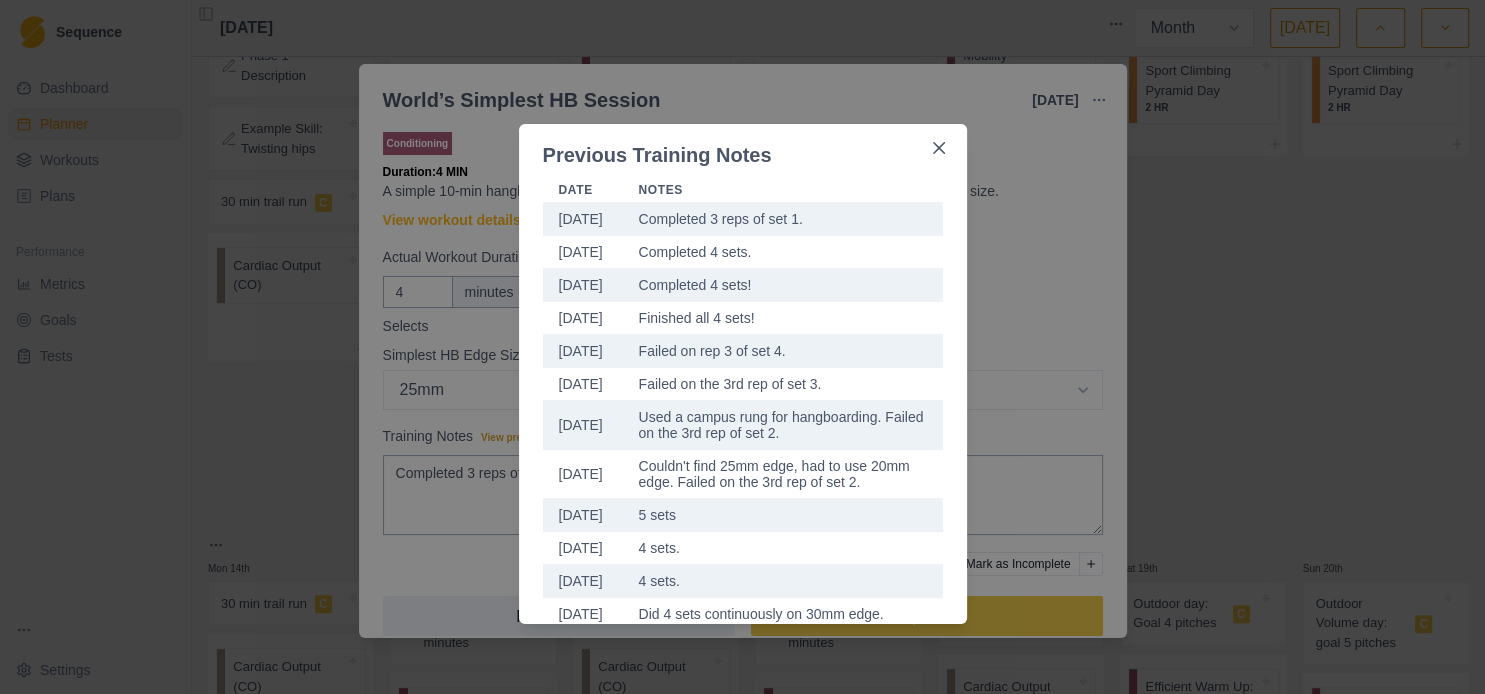 click on "Previous Training Notes Date Notes [DATE] Completed 3 reps of set 1. [DATE] Completed 4 sets. [DATE] Completed 4 sets! [DATE] Finished all 4 sets! [DATE] Failed on rep 3 of set 4. [DATE] Failed on the 3rd rep of set [DATE] Used a campus rung for hangboarding. Failed on the 3rd rep of set [DATE] Couldn't find 25mm edge, had to use 20mm edge. Failed on the 3rd rep of set [DATE] 5 sets  [DATE] 4 sets. [DATE] 4 sets. [DATE] Did 4 sets continuously on 30mm edge." at bounding box center (742, 347) 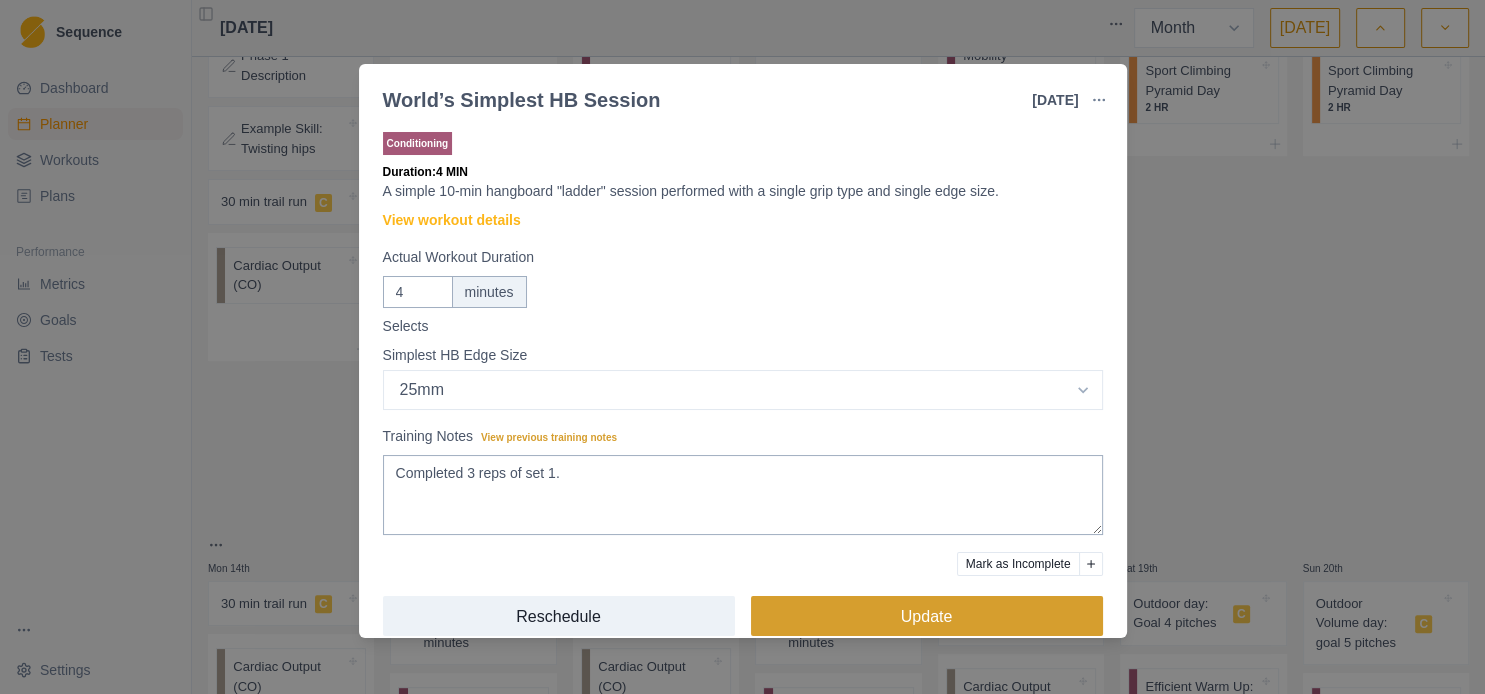 click on "Update" at bounding box center [927, 616] 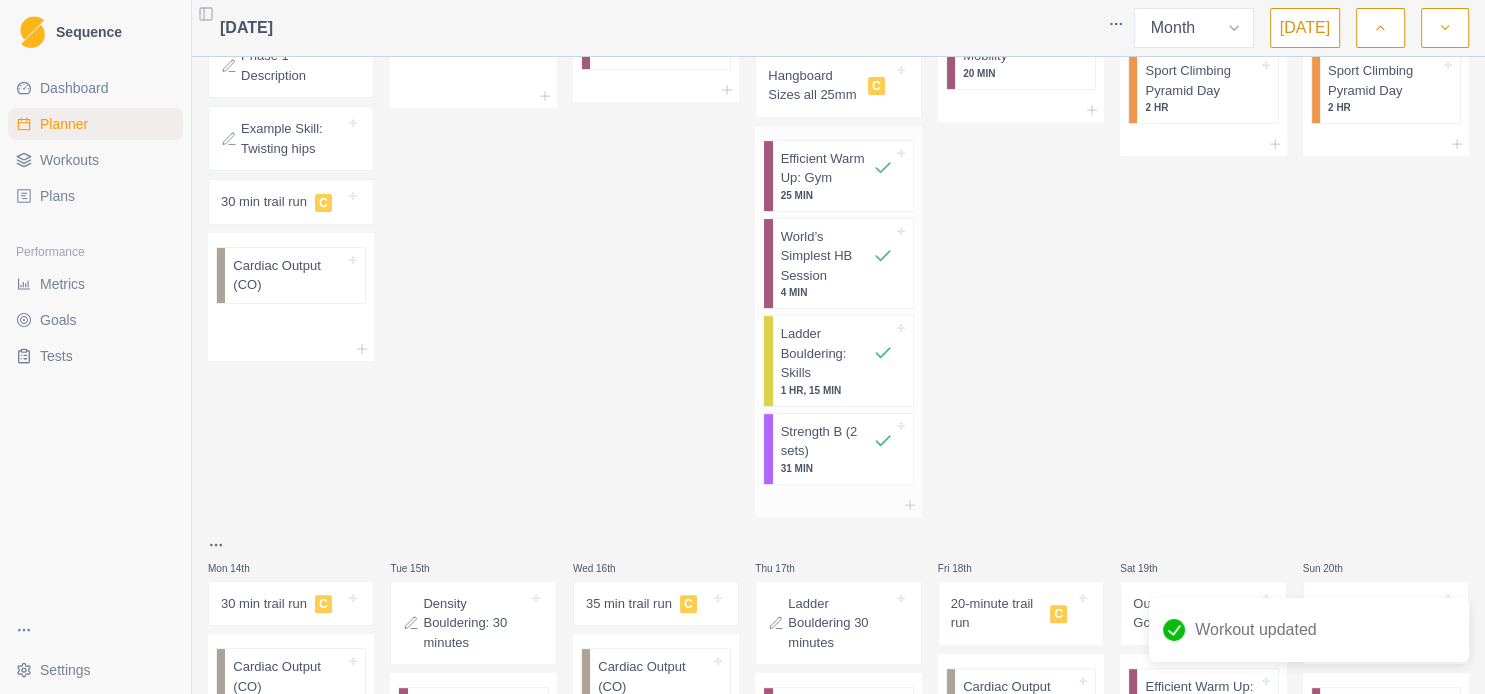 click on "Ladder Bouldering: Skills" at bounding box center [827, 353] 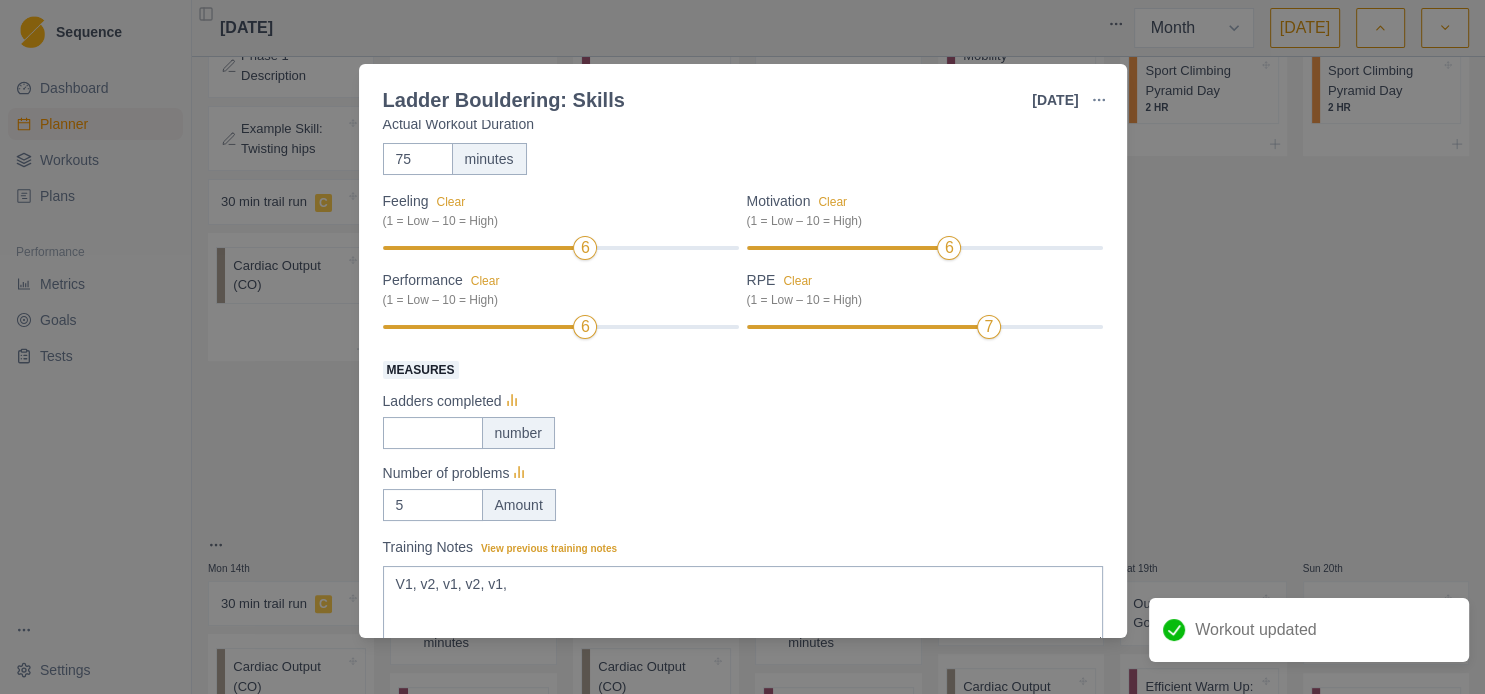scroll, scrollTop: 216, scrollLeft: 0, axis: vertical 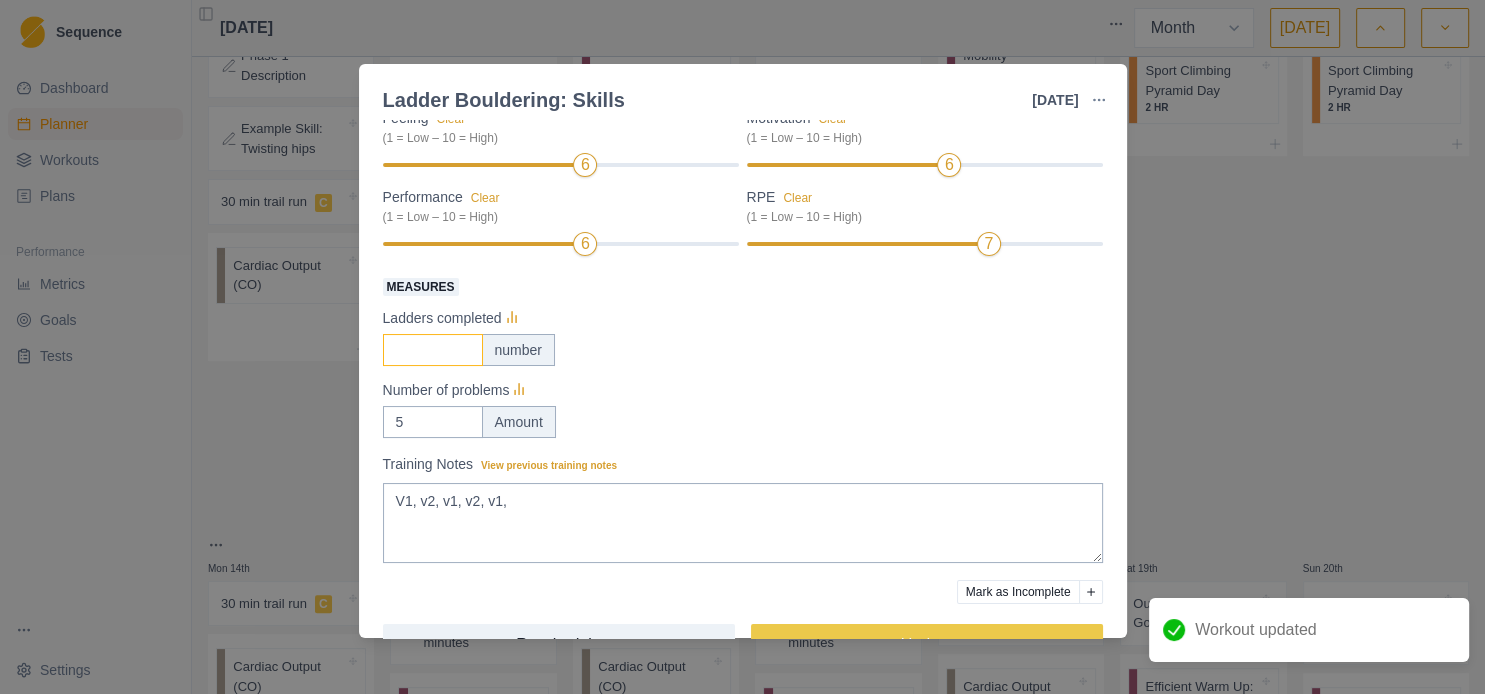 click on "Measures" at bounding box center (433, 350) 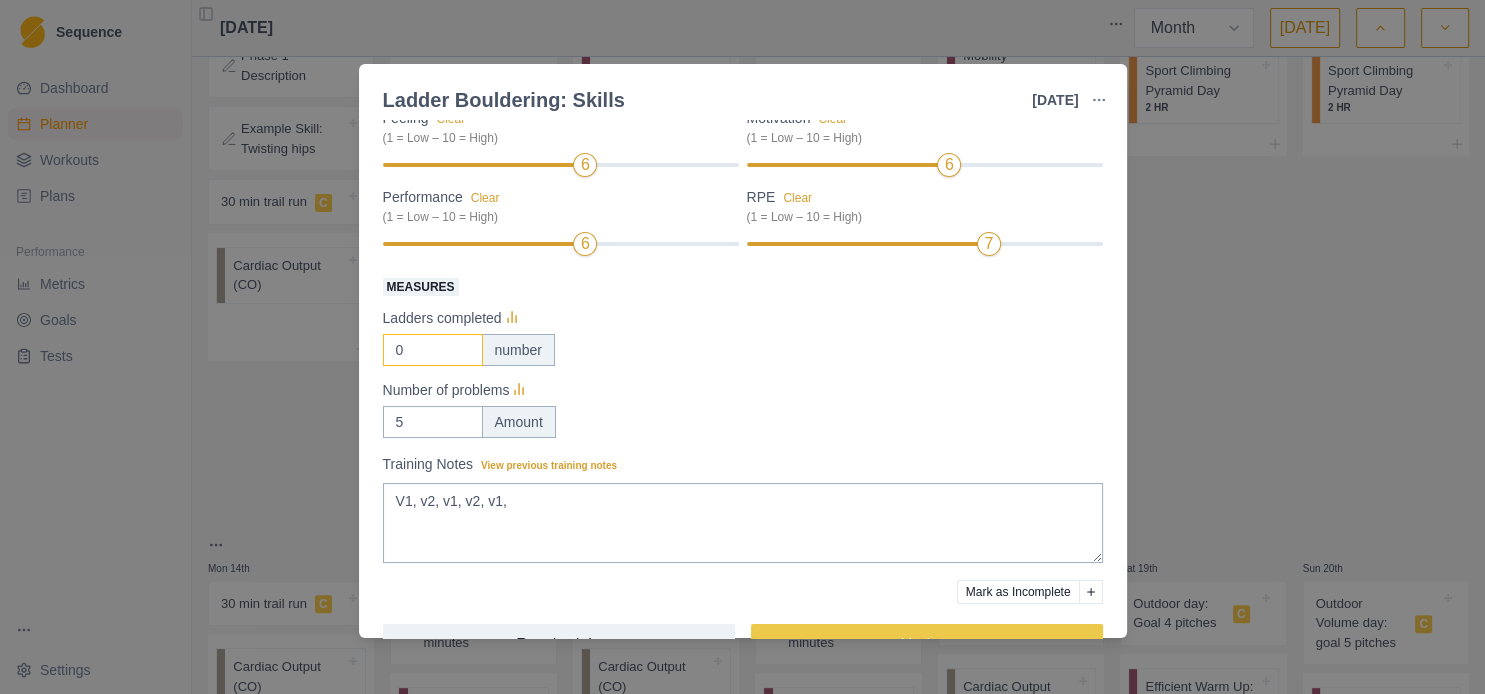 type on "0" 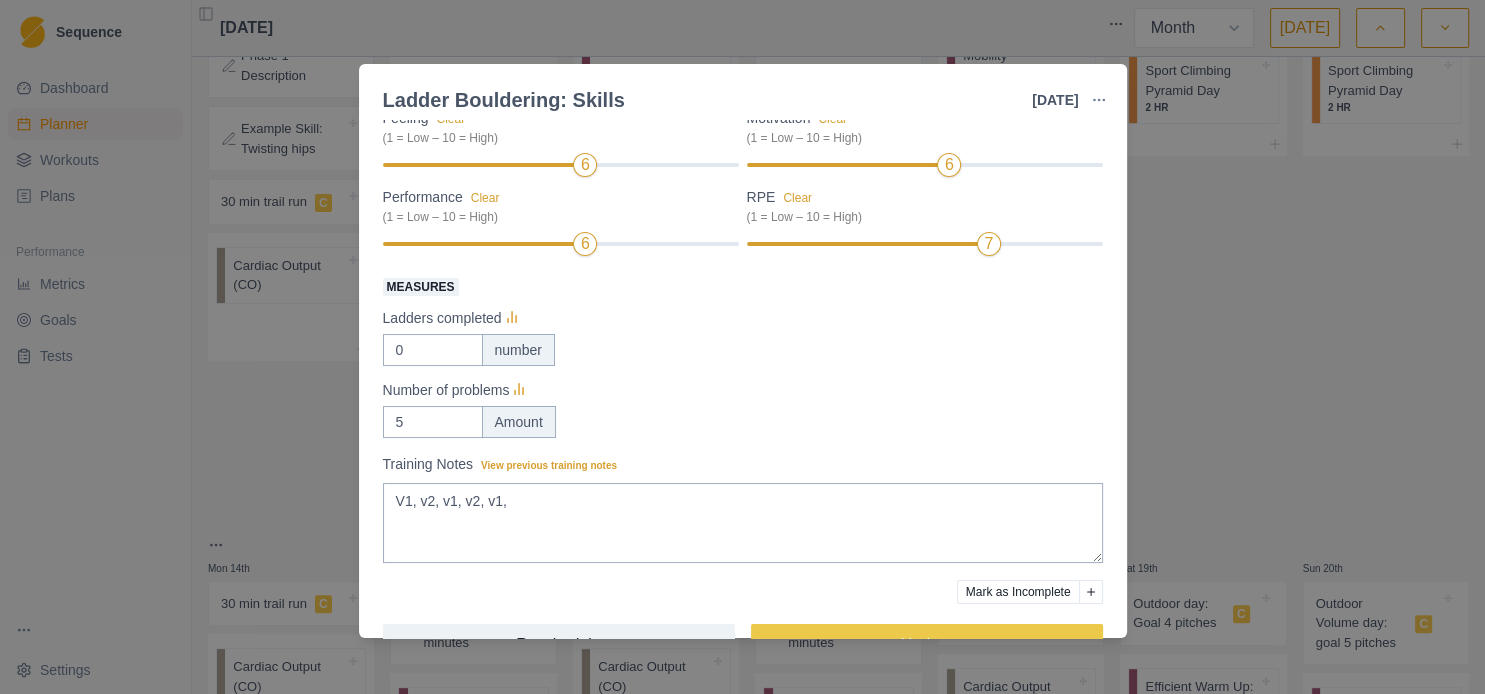click on "Number of problems" at bounding box center (743, 390) 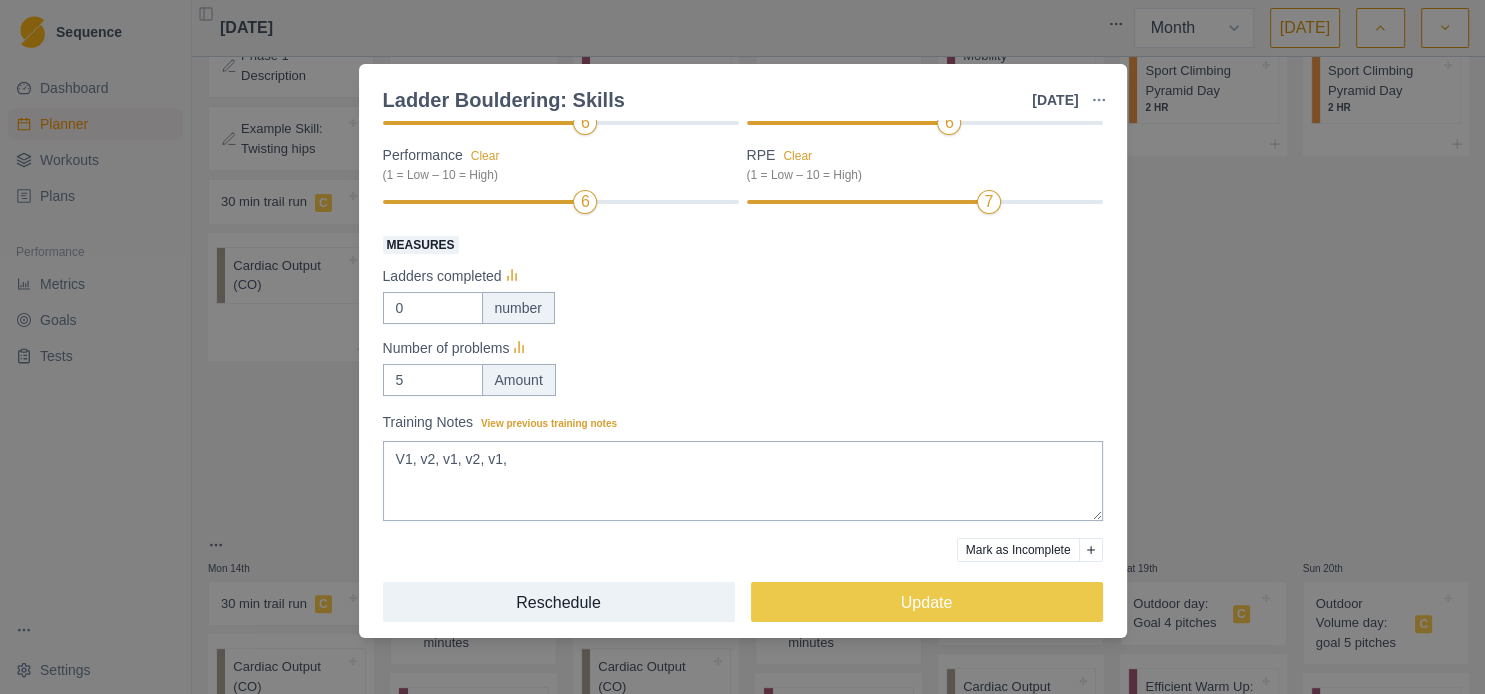 scroll, scrollTop: 273, scrollLeft: 0, axis: vertical 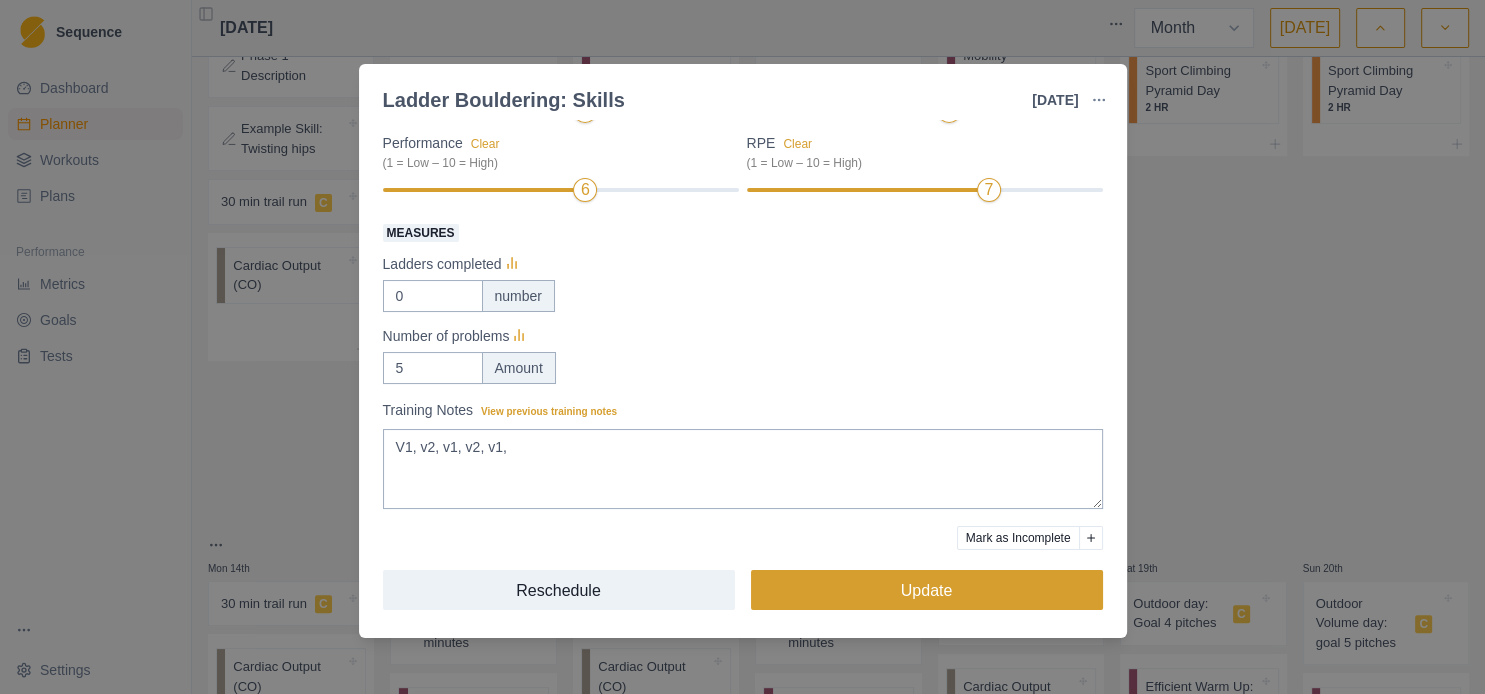 click on "Update" at bounding box center (927, 590) 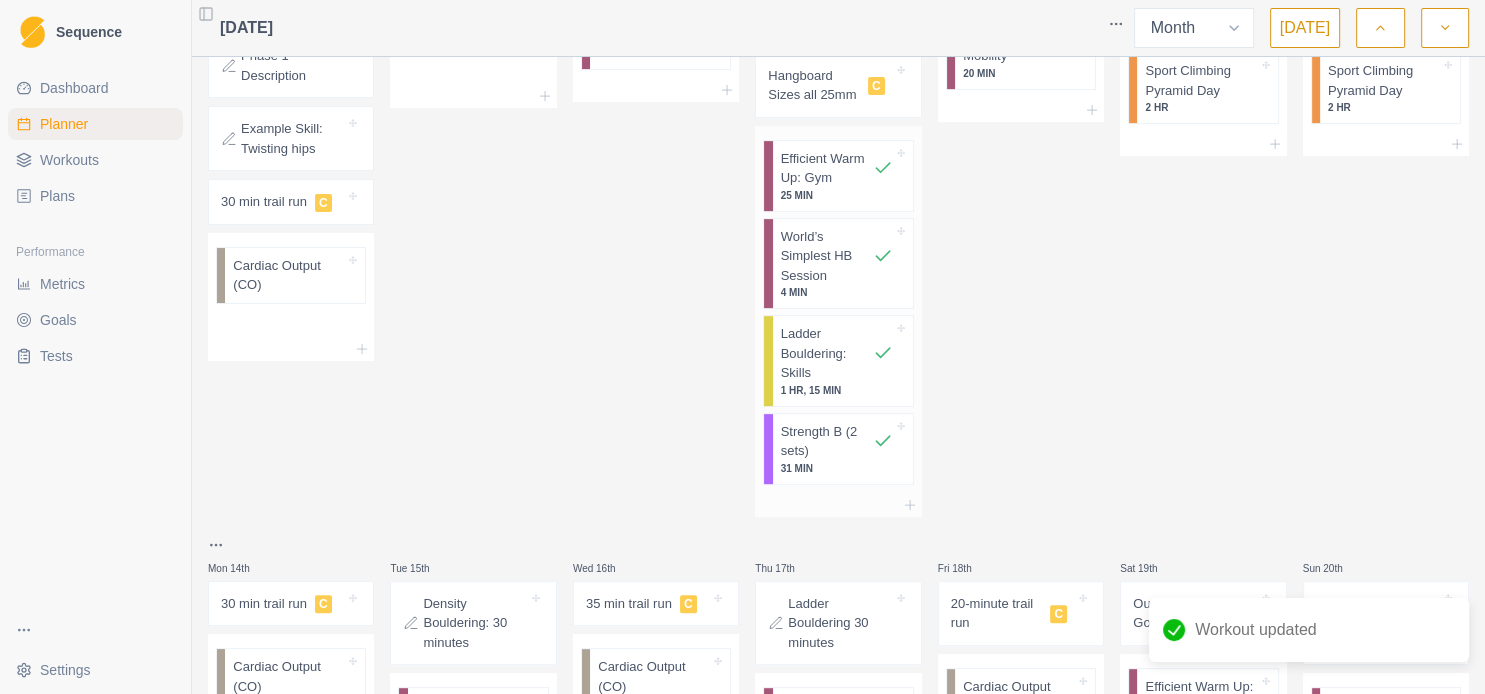 click on "31 MIN" at bounding box center [837, 468] 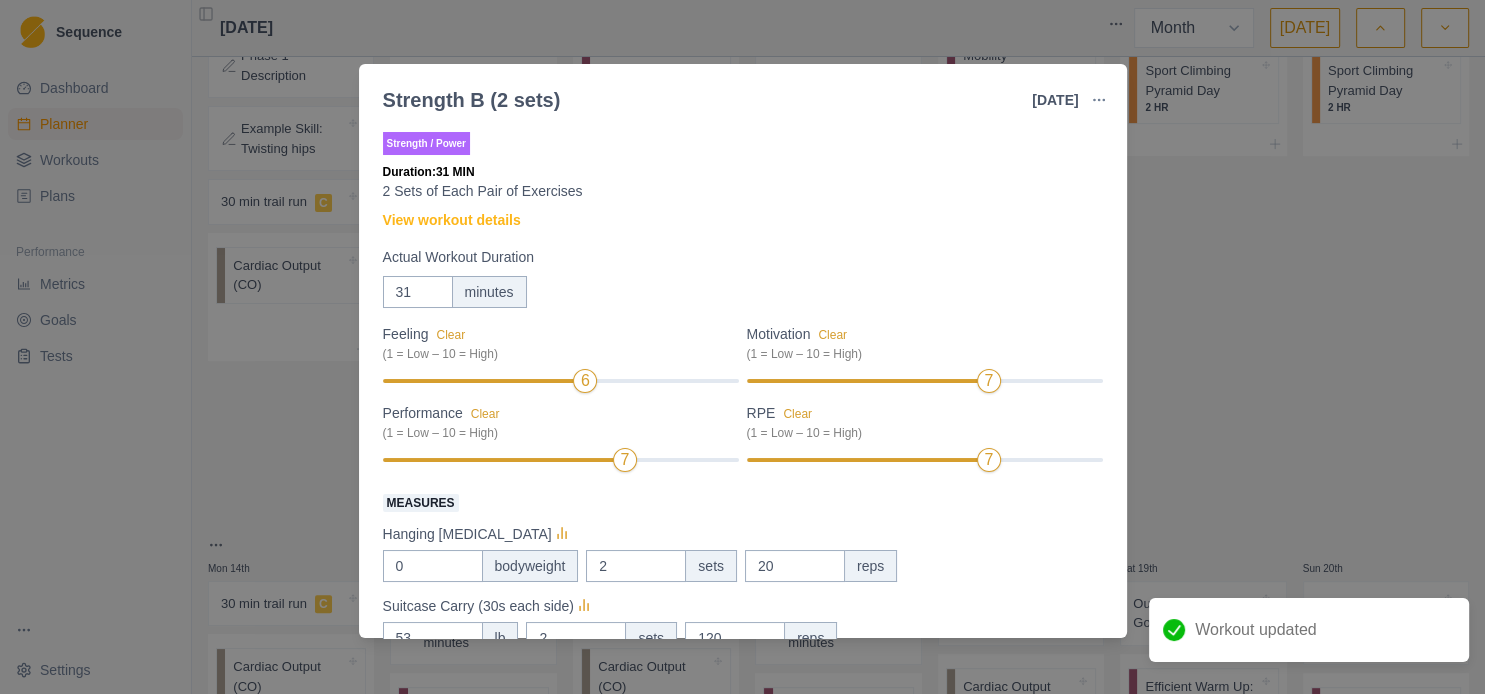 click on "Strength B (2 sets) [DATE] Link To Goal View Workout Metrics Edit Original Workout Reschedule Workout Remove From Schedule Strength / Power Duration:  31 MIN 2 Sets of Each Pair of Exercises
View workout details Actual Workout Duration 31 minutes Feeling Clear (1 = Low – 10 = High) 6 Motivation Clear (1 = Low – 10 = High) 7 Performance Clear (1 = Low – 10 = High) 7 RPE Clear (1 = Low – 10 = High) 7 Measures Hanging [MEDICAL_DATA] 0 bodyweight 2 sets 20 reps Suitcase Carry (30s each side) 53 lb 2 sets 120 reps Barbell Overhead Press 44 lb 2 sets 10 reps Kettlebell Swing 35 lb 2 sets 40 reps Inverted Row 0 Bodyweight 2 sets 10 reps Walking Lunge 25 lb added 2 sets 20 reps Training Notes View previous training notes OH press w/o plates, just the bar. Walking lunge load can go up. Mark as Incomplete Reschedule Update" at bounding box center (742, 347) 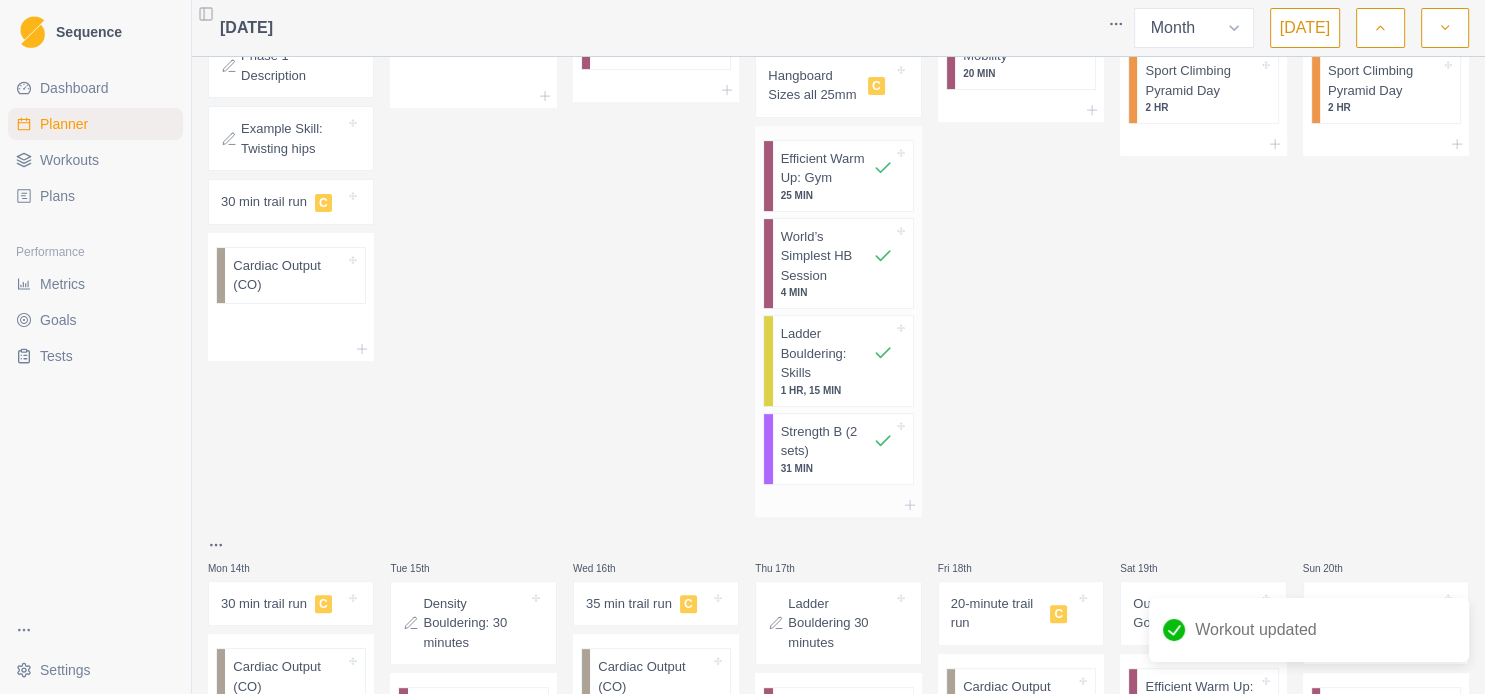 click on "Ladder Bouldering: Skills" at bounding box center [827, 353] 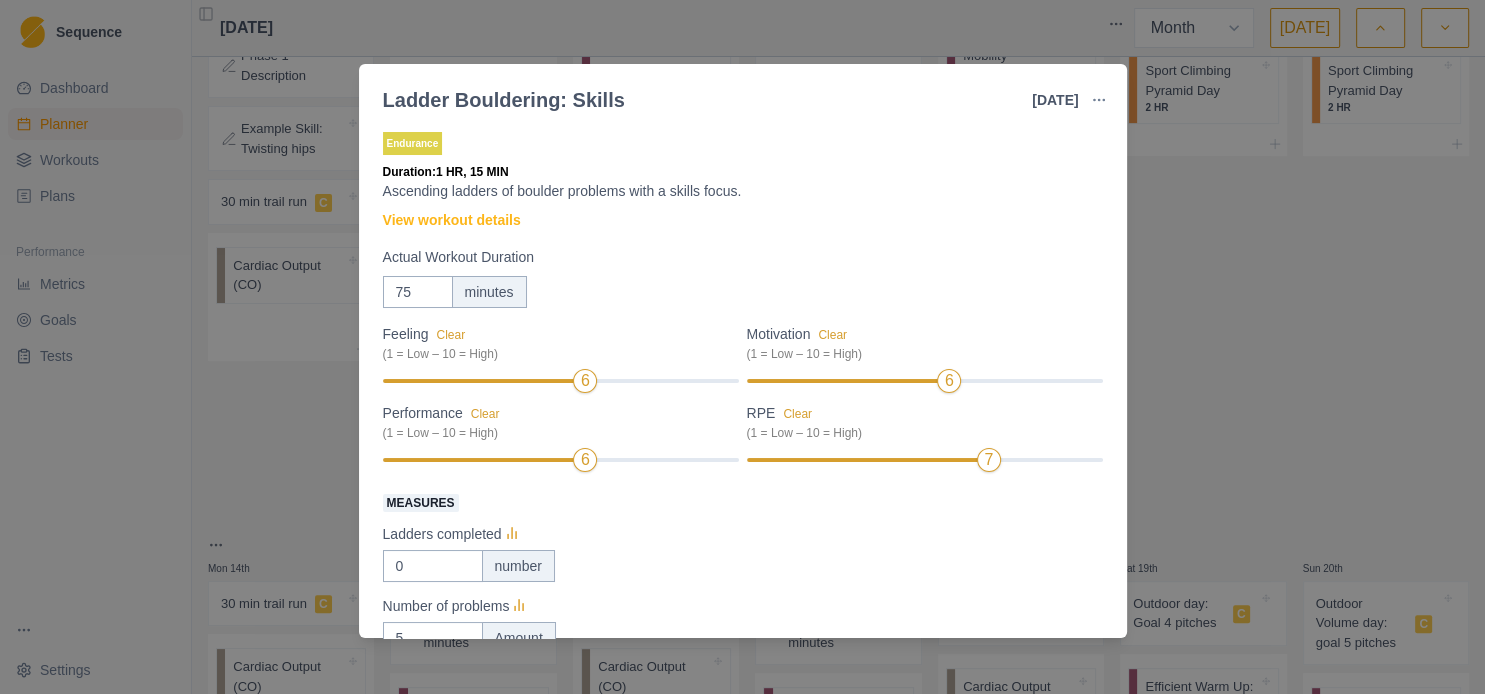 click on "Ladder Bouldering: Skills [DATE] Link To Goal View Workout Metrics Edit Original Workout Reschedule Workout Remove From Schedule Endurance Duration:  1 HR, 15 MIN Ascending ladders of boulder problems with a skills focus. View workout details Actual Workout Duration 75 minutes Feeling Clear (1 = Low – 10 = High) 6 Motivation Clear (1 = Low – 10 = High) 6 Performance Clear (1 = Low – 10 = High) 6 RPE Clear (1 = Low – 10 = High) 7 Measures Ladders completed 0 number Number of problems 5 Amount Training Notes View previous training notes V1, v2, v1, v2, v1,  Mark as Incomplete Reschedule Update" at bounding box center (742, 347) 